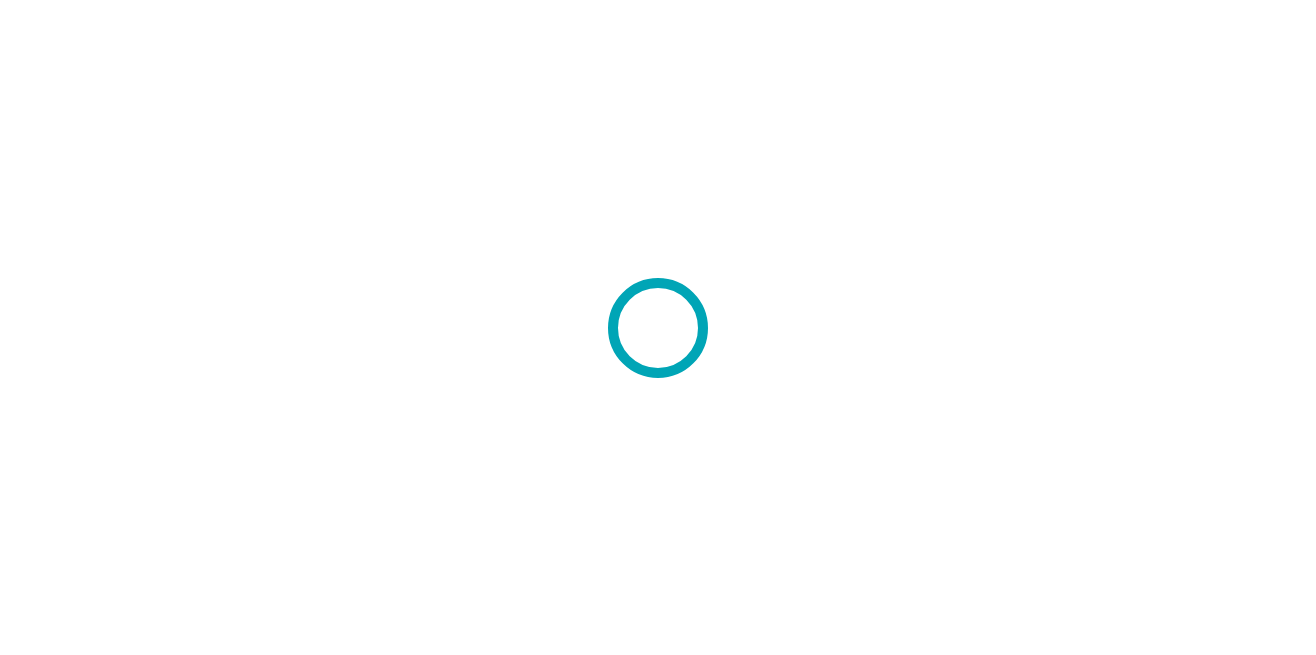 scroll, scrollTop: 0, scrollLeft: 0, axis: both 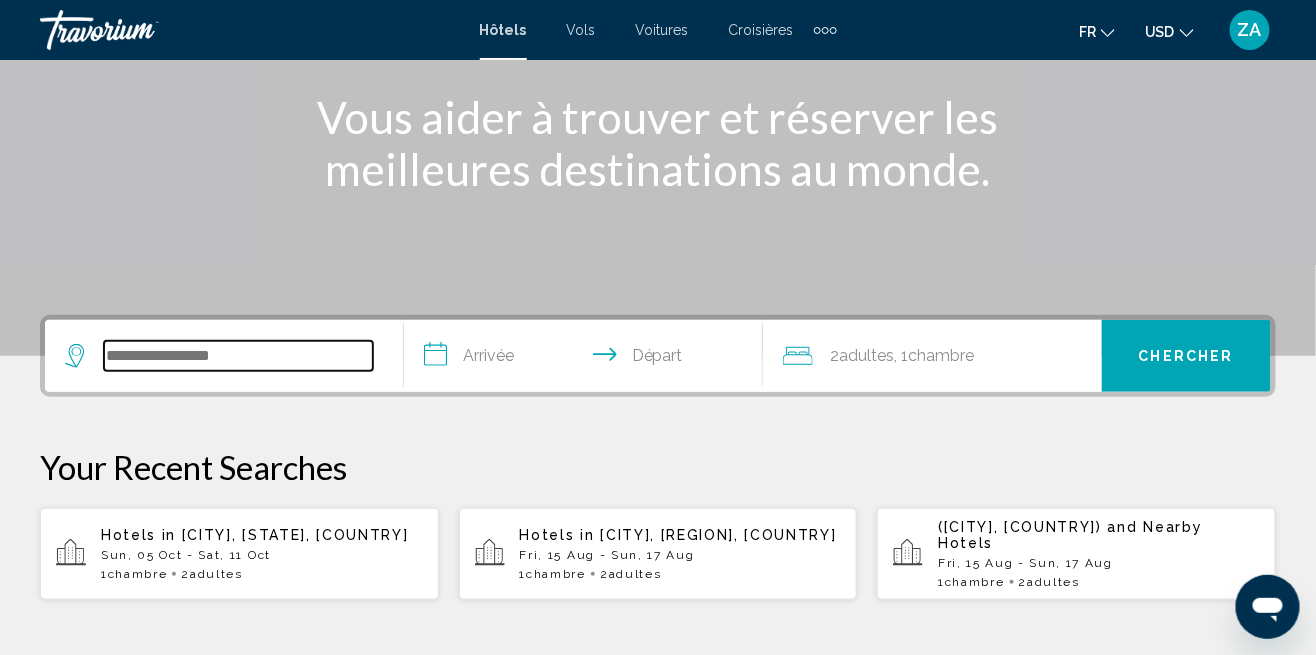click at bounding box center [238, 356] 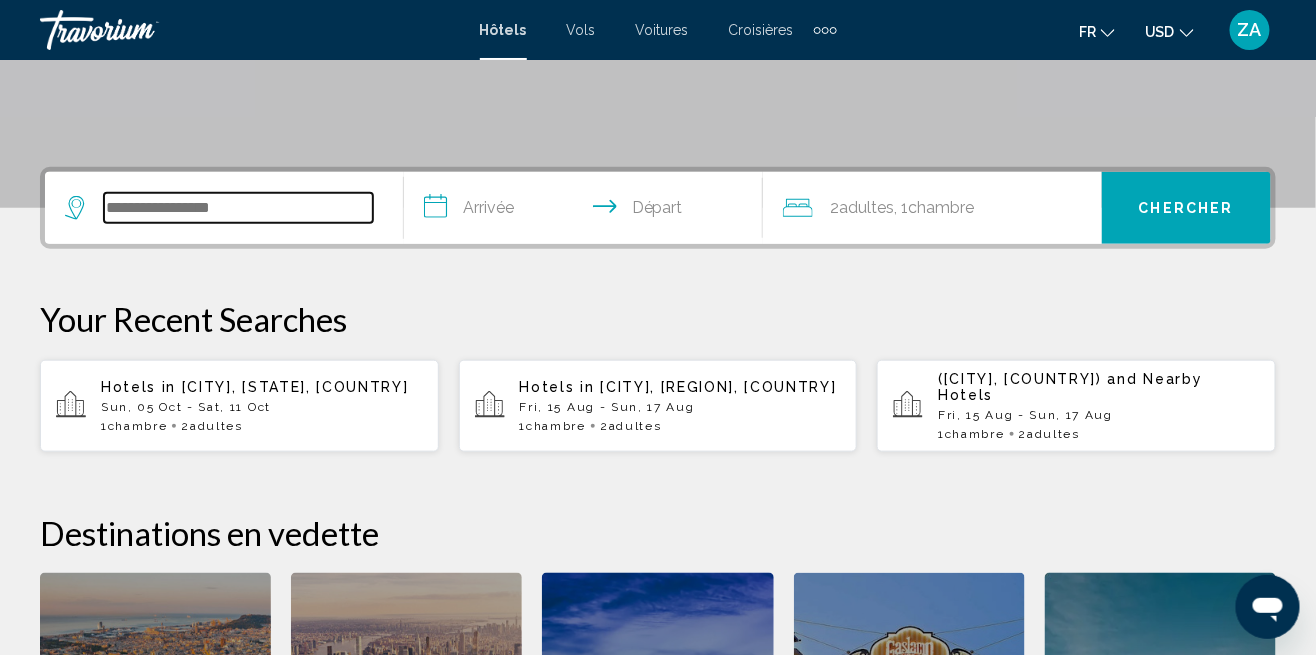 scroll, scrollTop: 493, scrollLeft: 0, axis: vertical 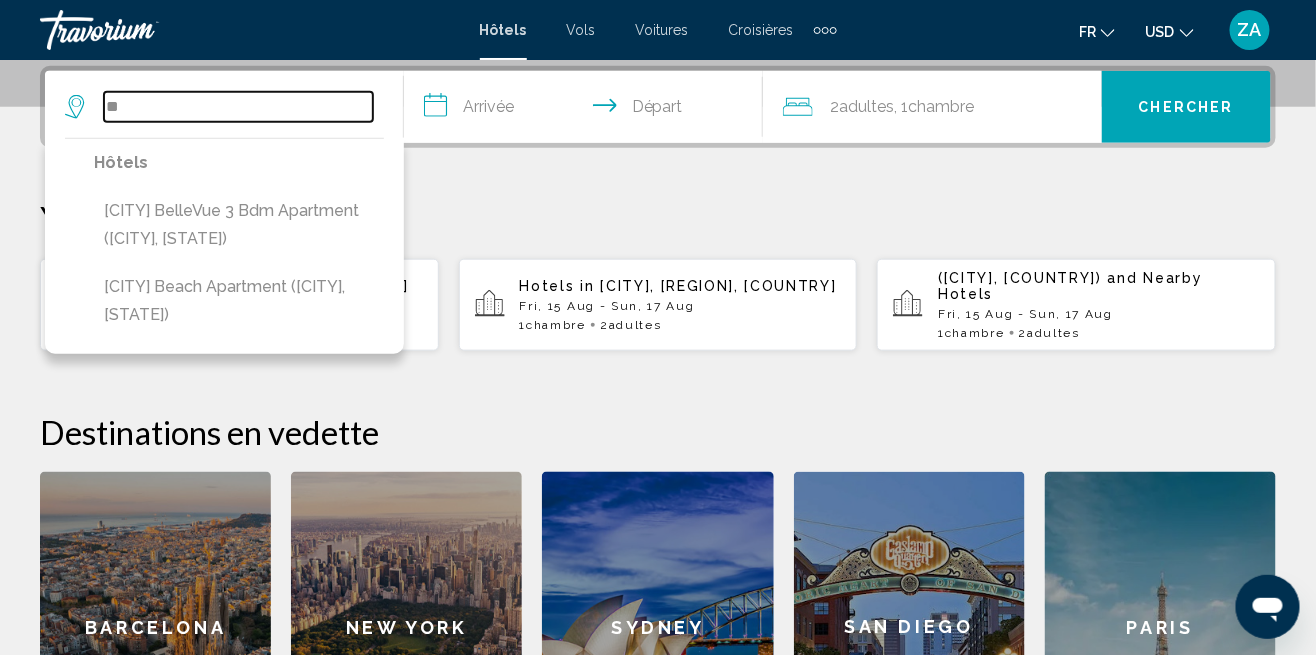 type on "*" 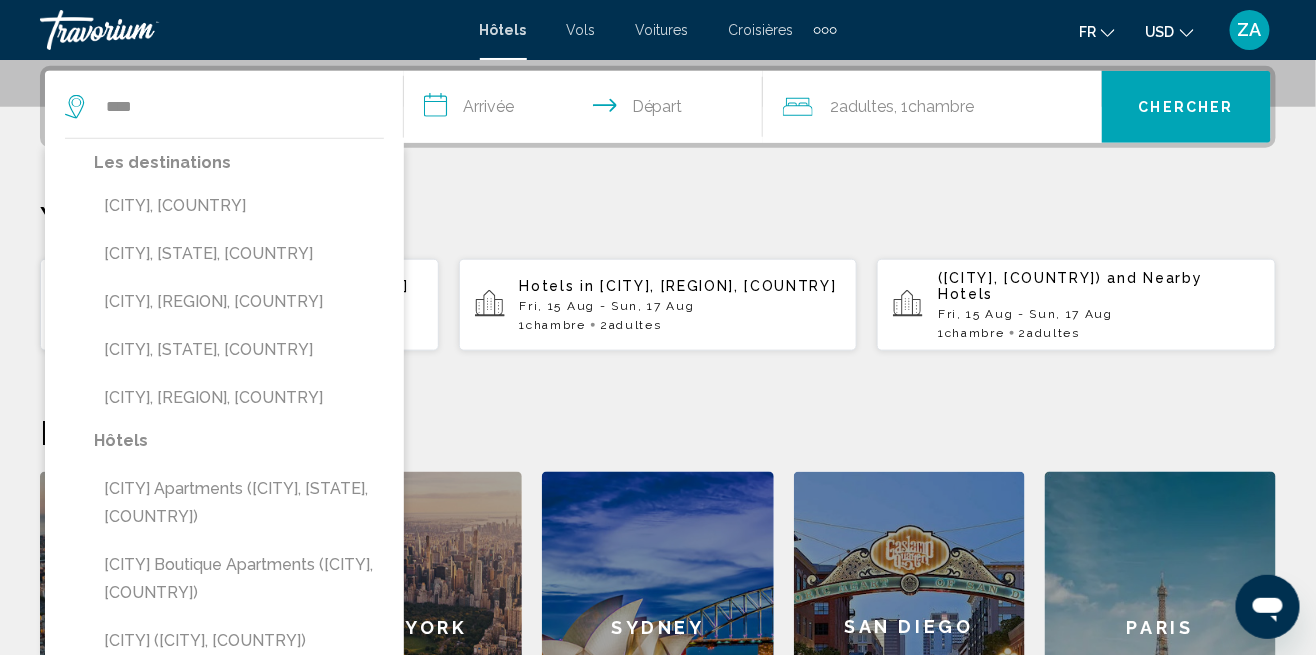 click on "Albany, NY, United States (ALB)" at bounding box center (239, 254) 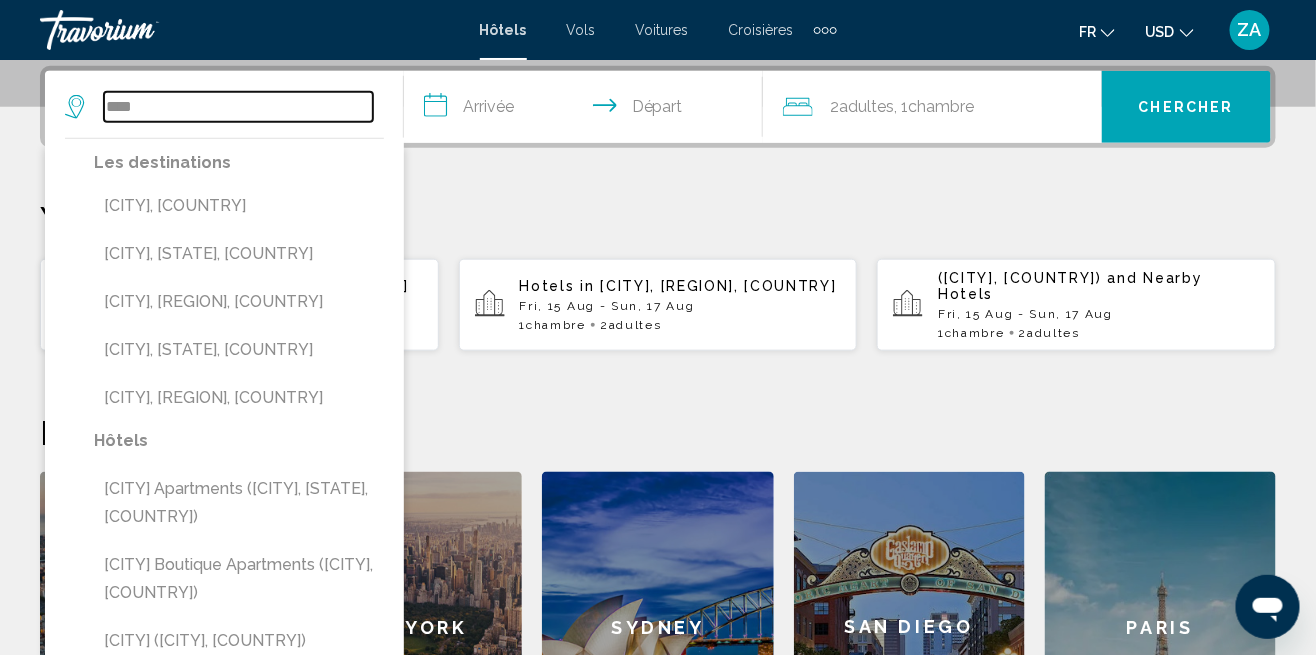 type on "**********" 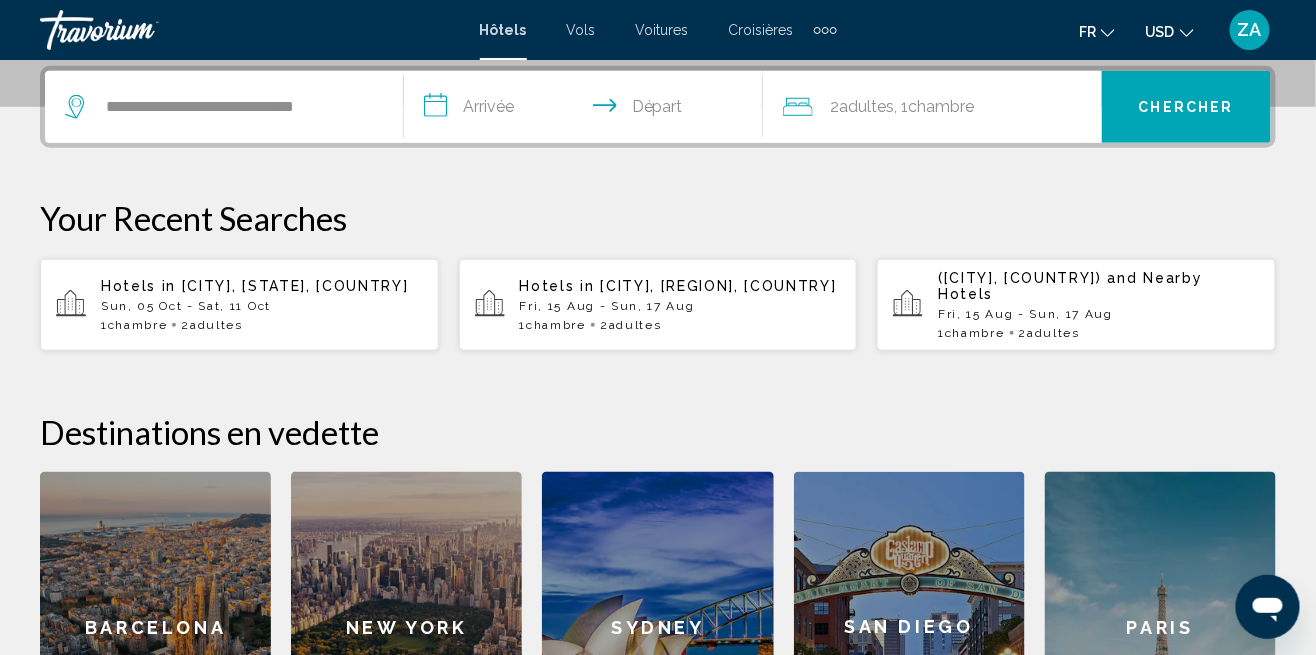 click on "**********" at bounding box center (587, 110) 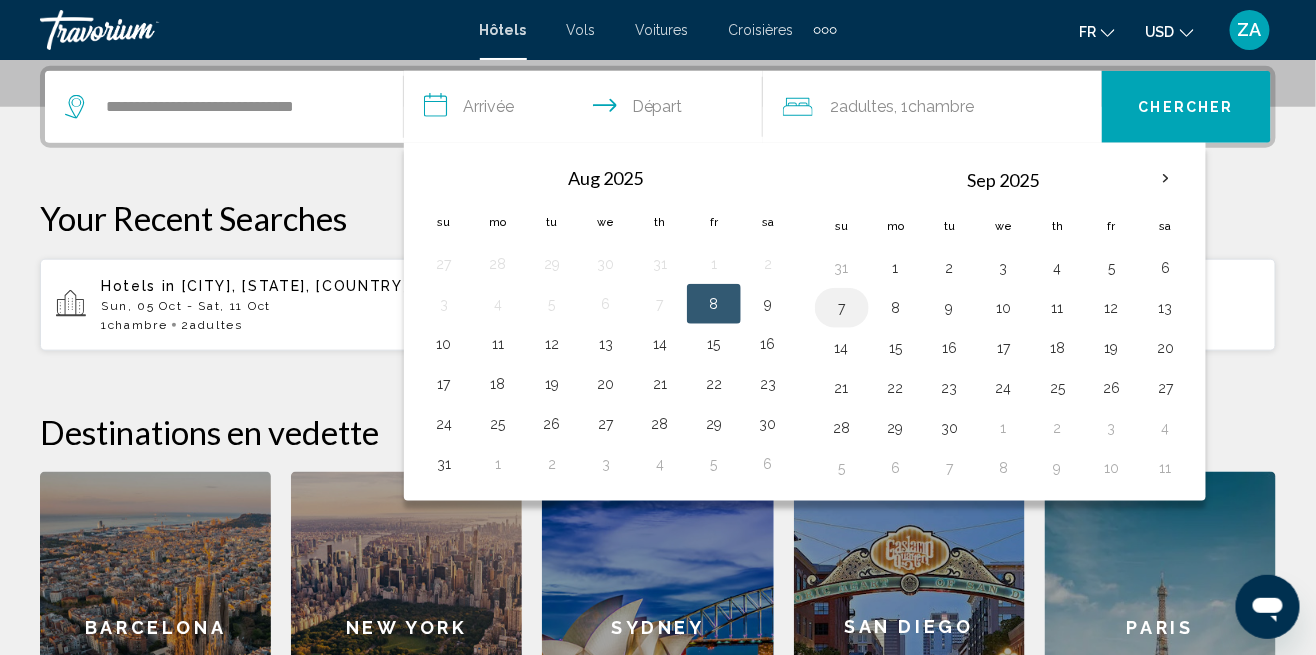 click on "7" at bounding box center (842, 308) 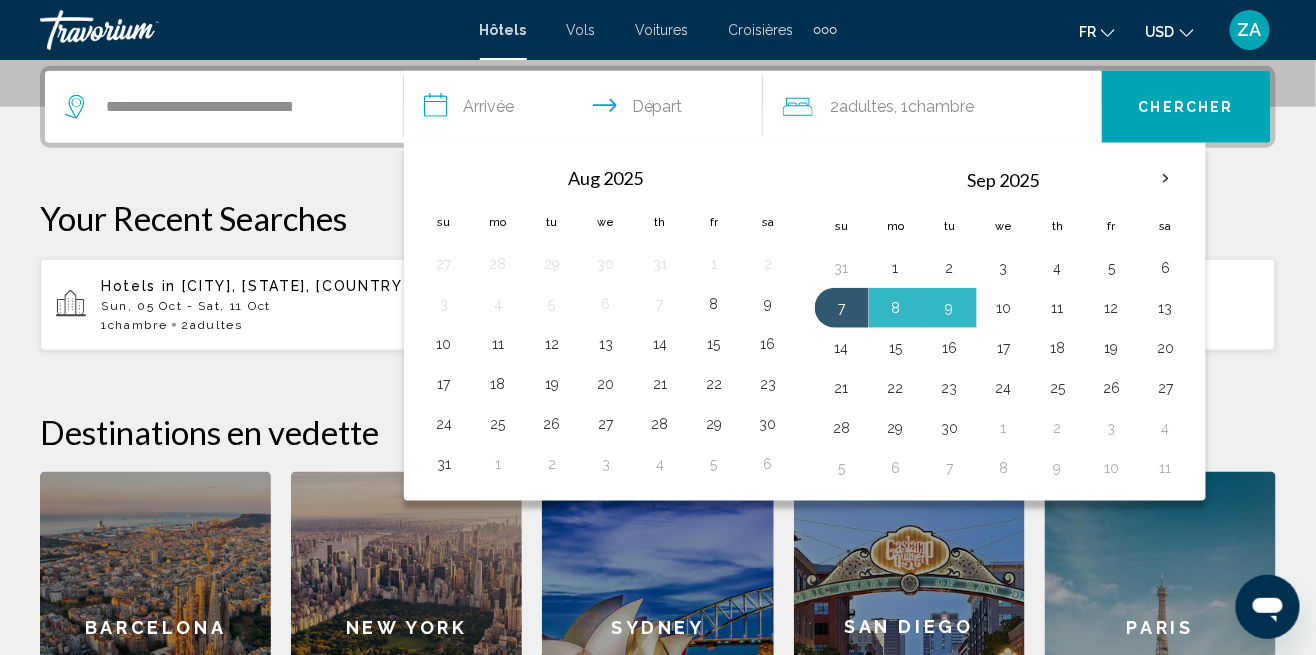 click on "10" at bounding box center (1004, 308) 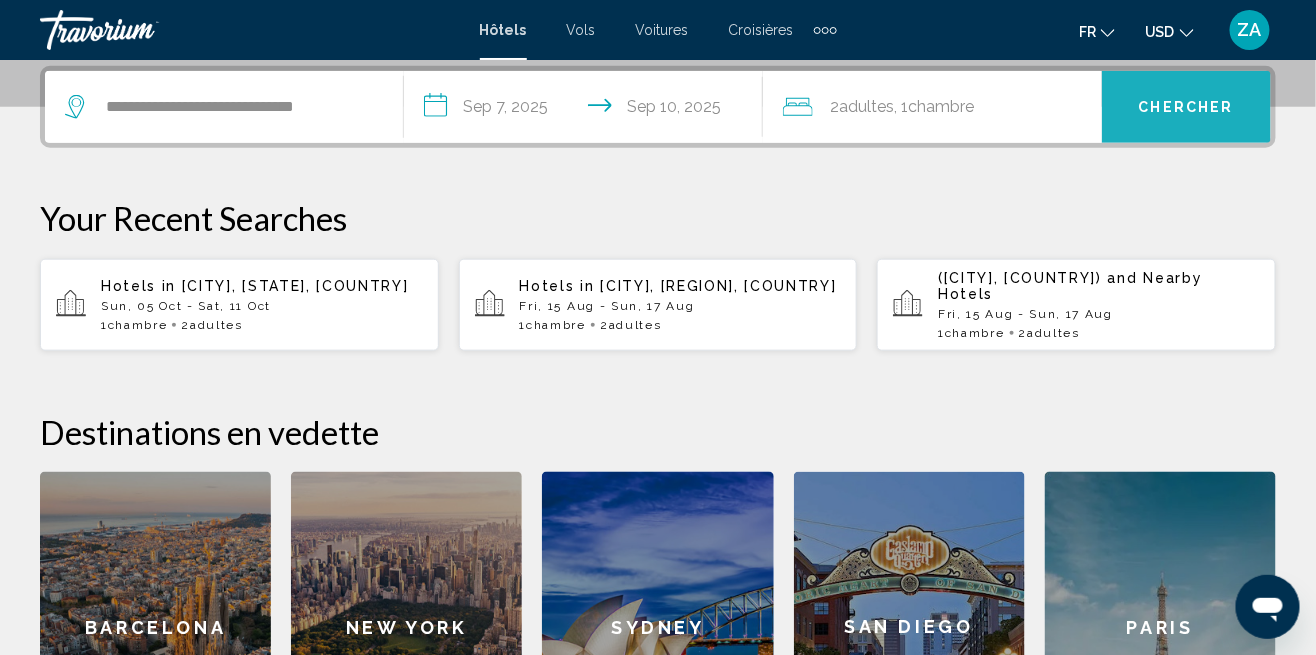 click on "Chercher" at bounding box center [1186, 108] 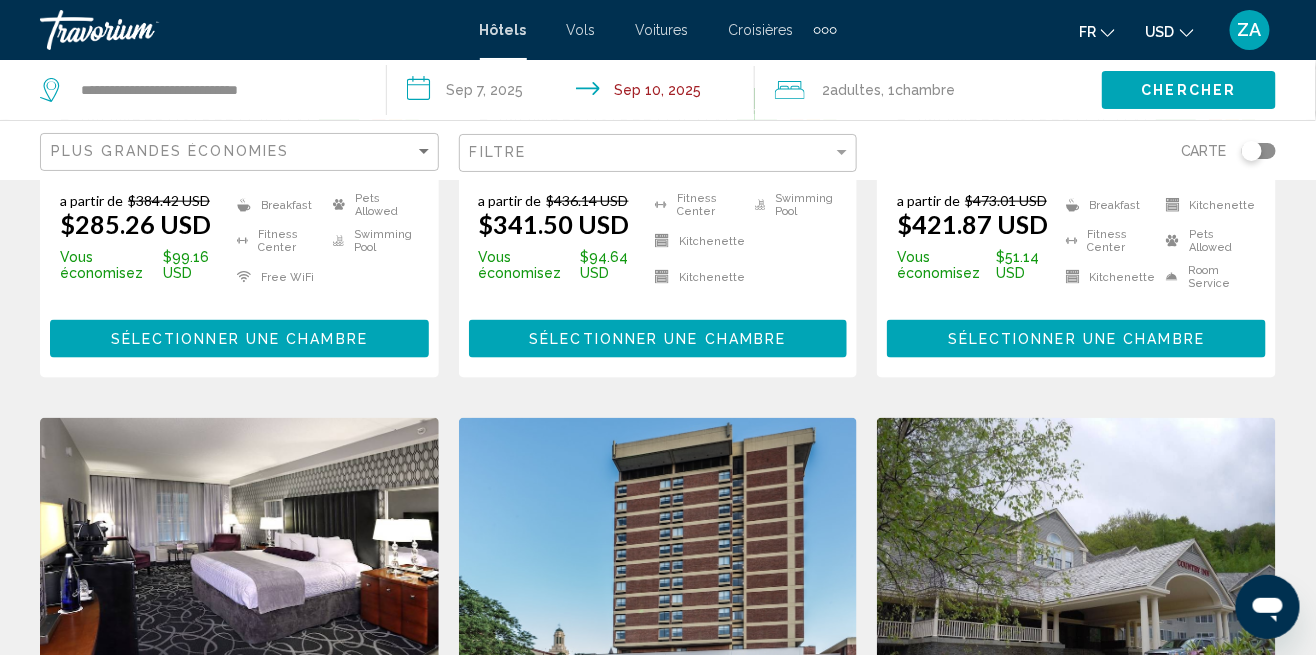 scroll, scrollTop: 0, scrollLeft: 0, axis: both 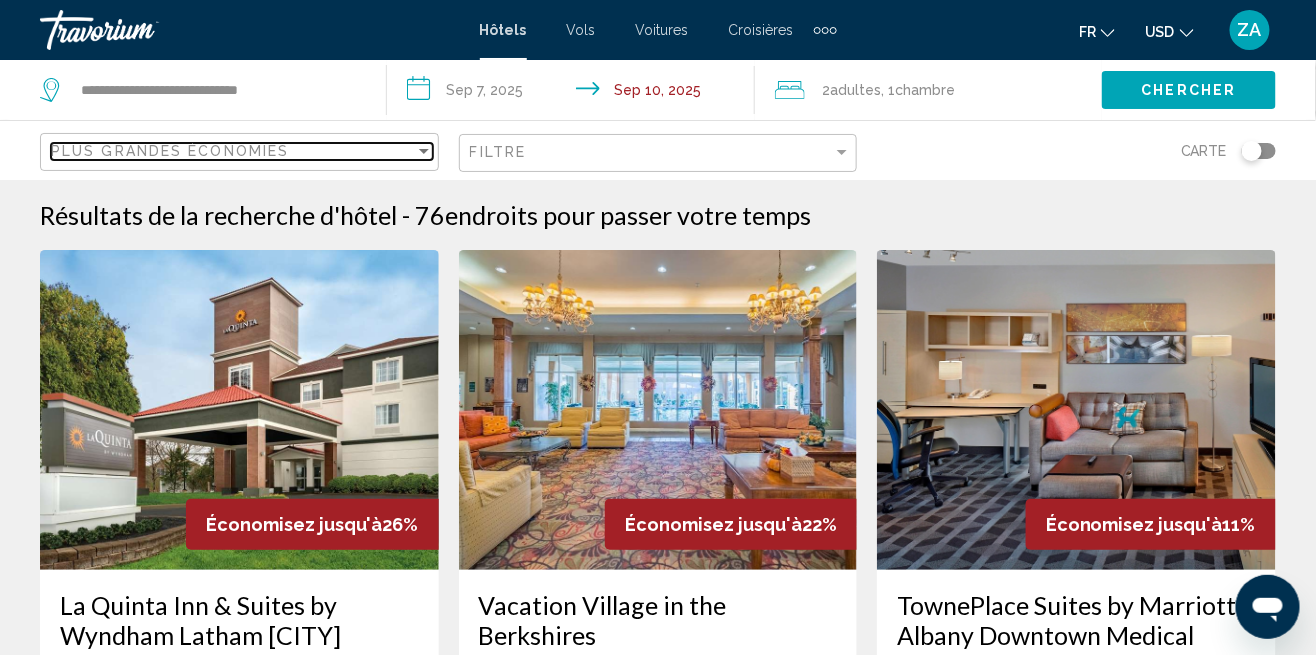 click on "Plus grandes économies" at bounding box center [233, 151] 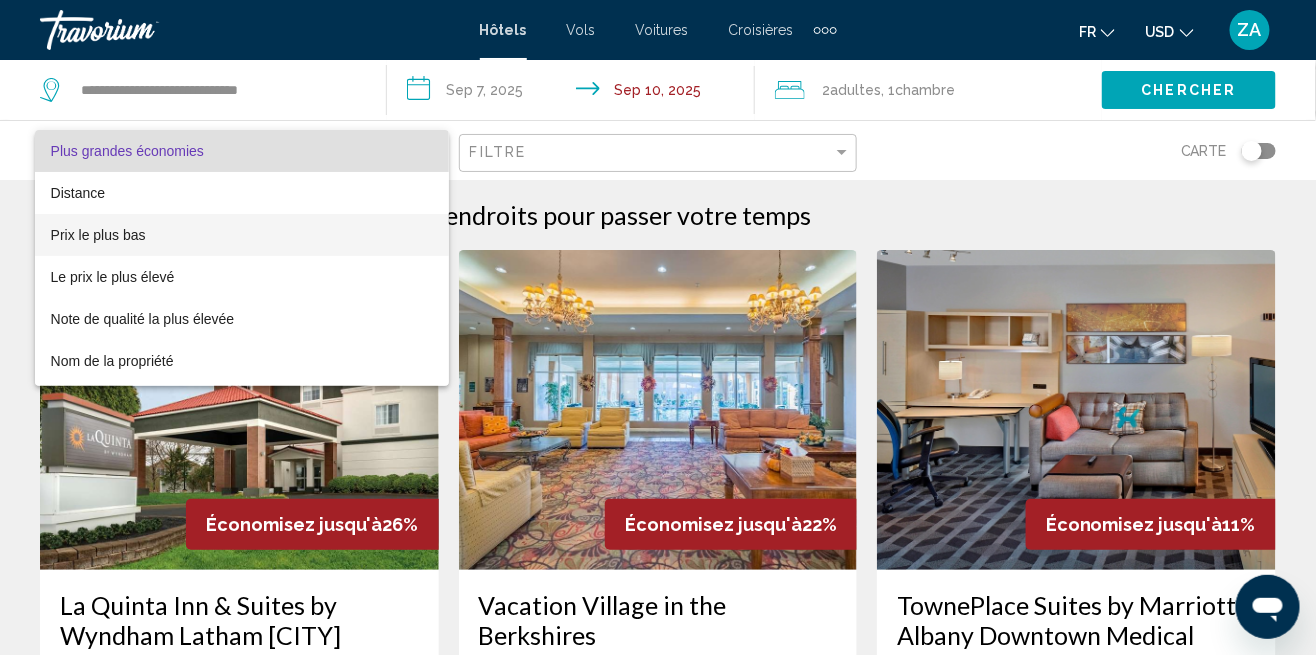 click on "Prix le plus bas" at bounding box center (242, 235) 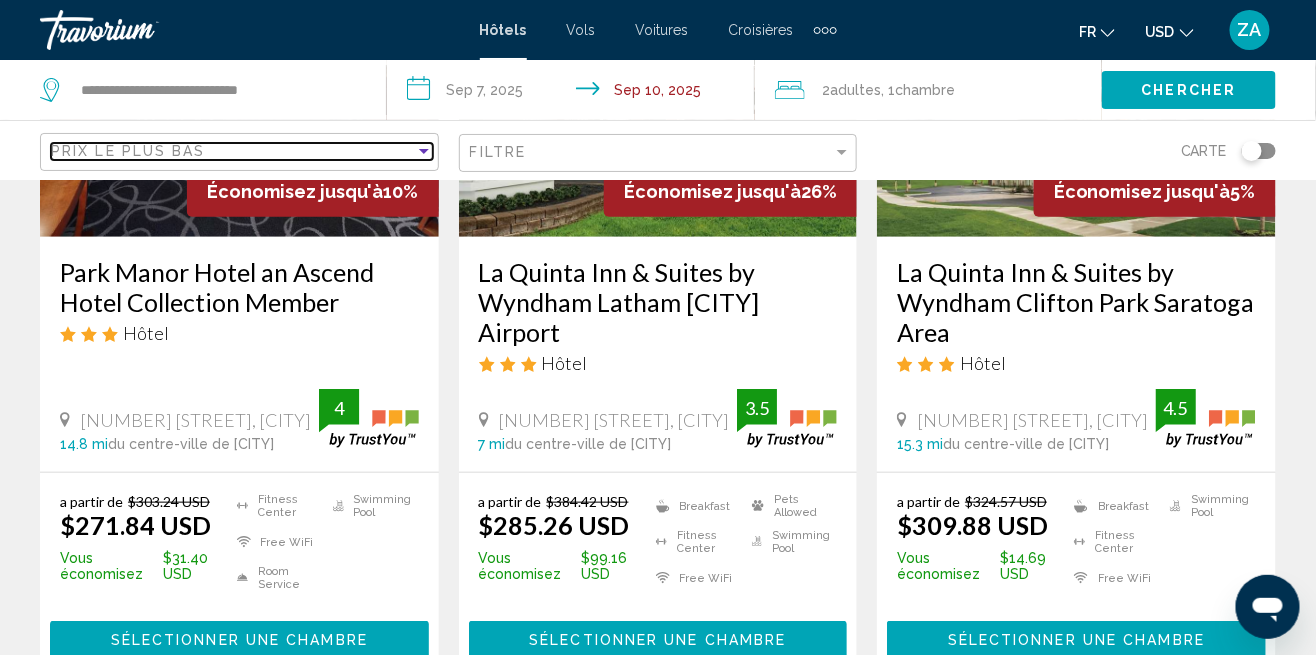 scroll, scrollTop: 0, scrollLeft: 0, axis: both 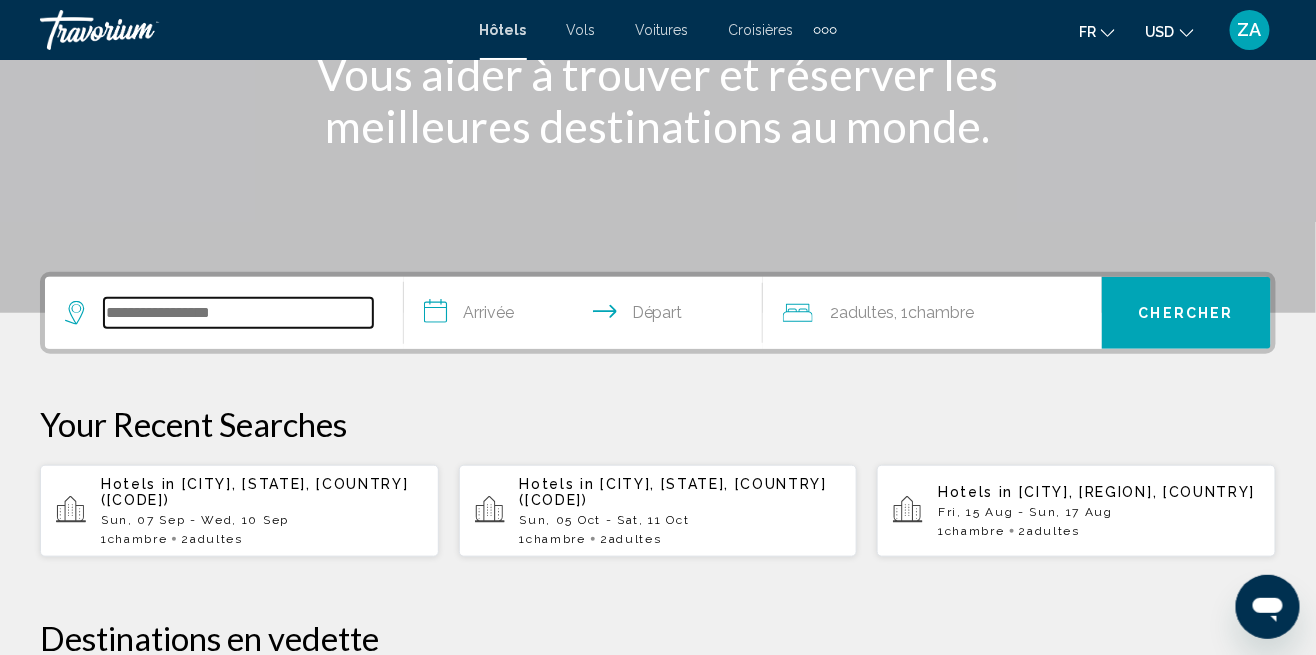 click at bounding box center (238, 313) 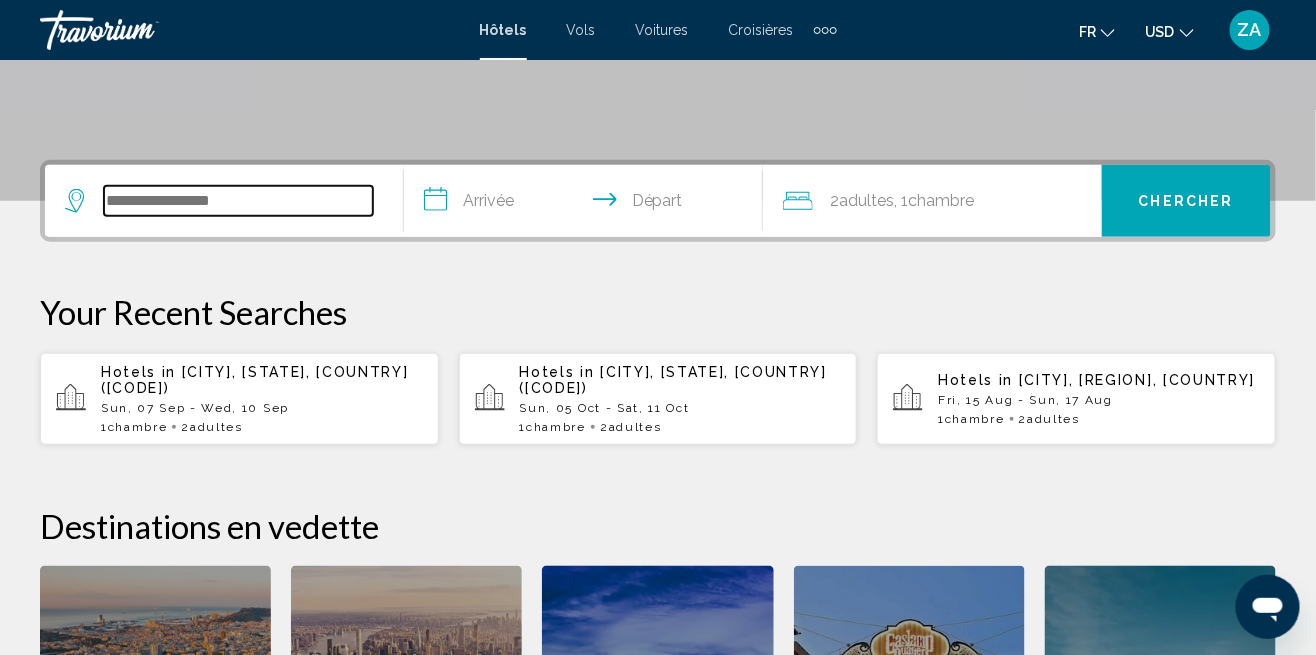 scroll, scrollTop: 493, scrollLeft: 0, axis: vertical 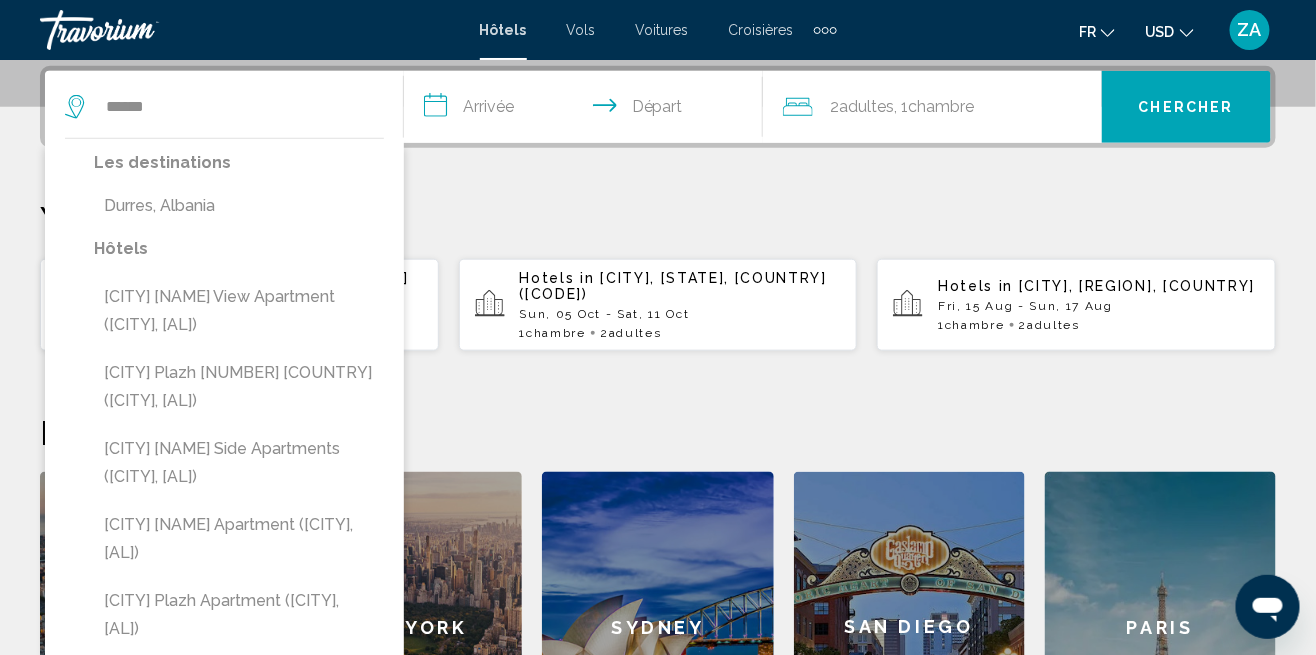 click on "Durres, Albania" at bounding box center (239, 206) 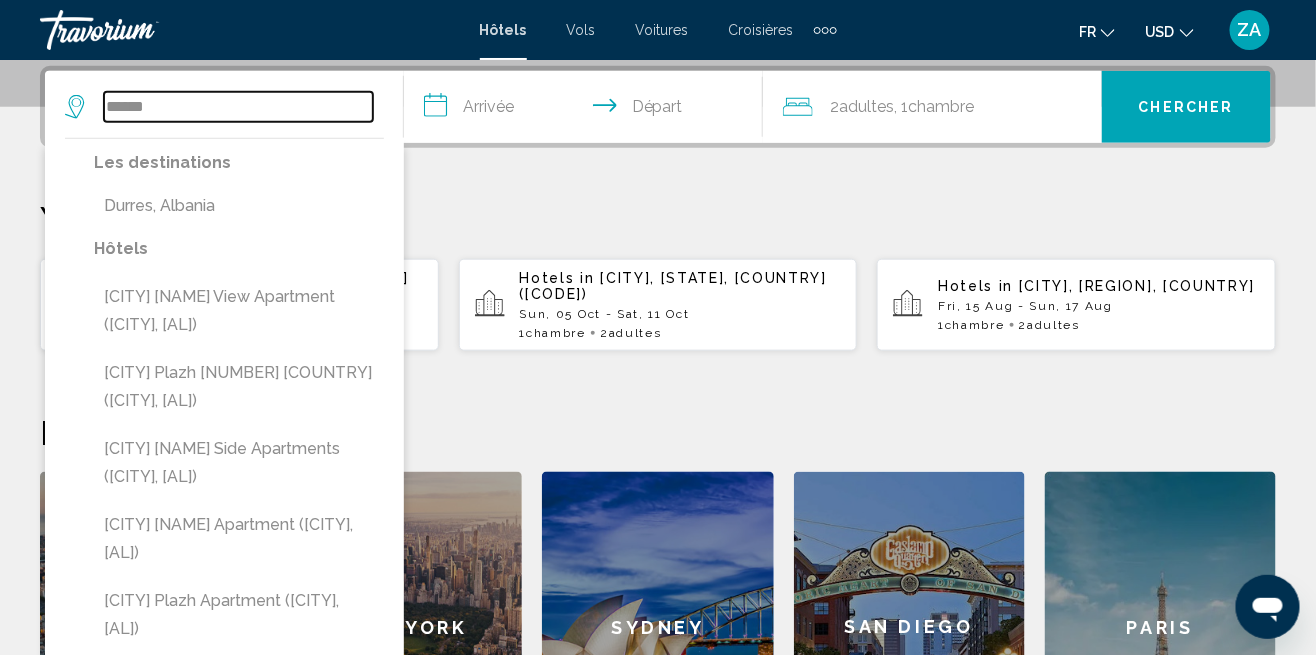 type on "**********" 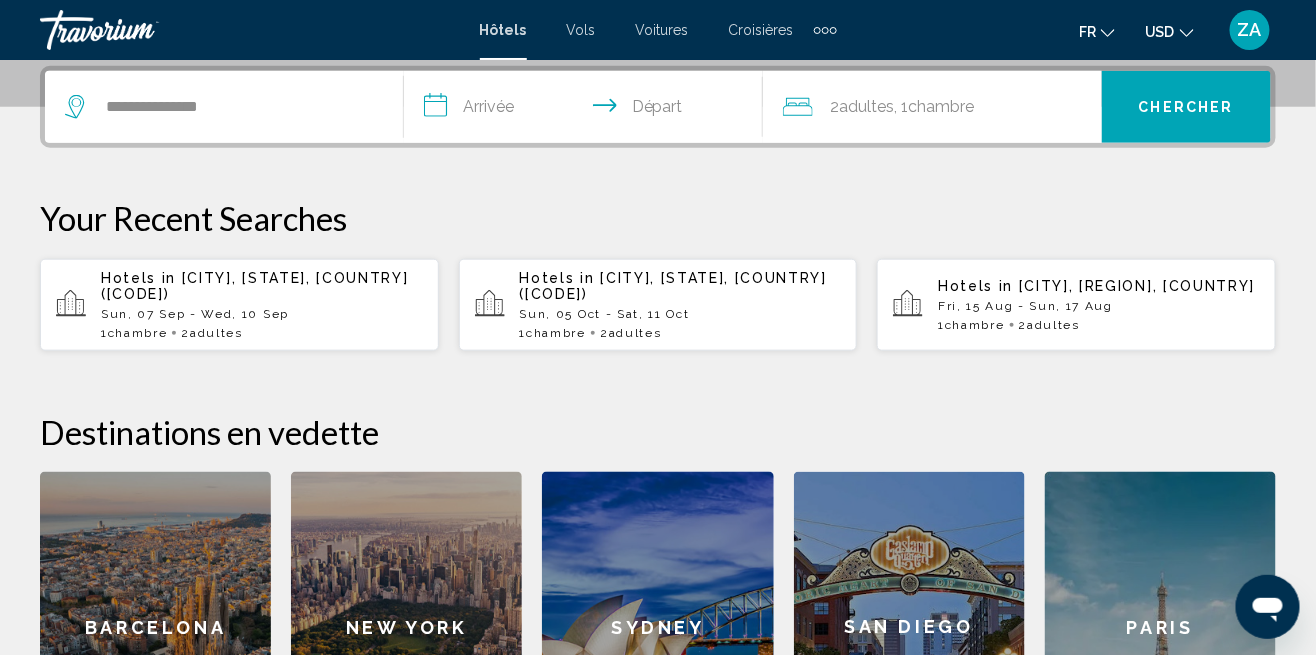 click on "**********" at bounding box center [587, 110] 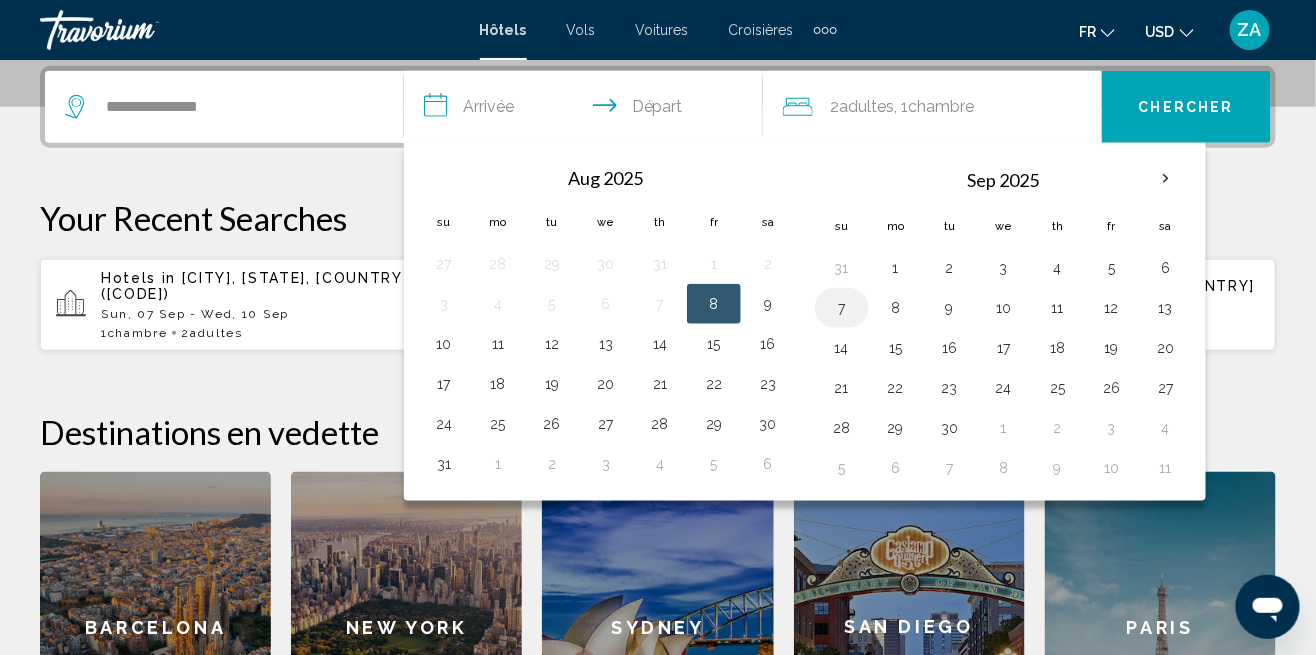 click on "7" at bounding box center [842, 308] 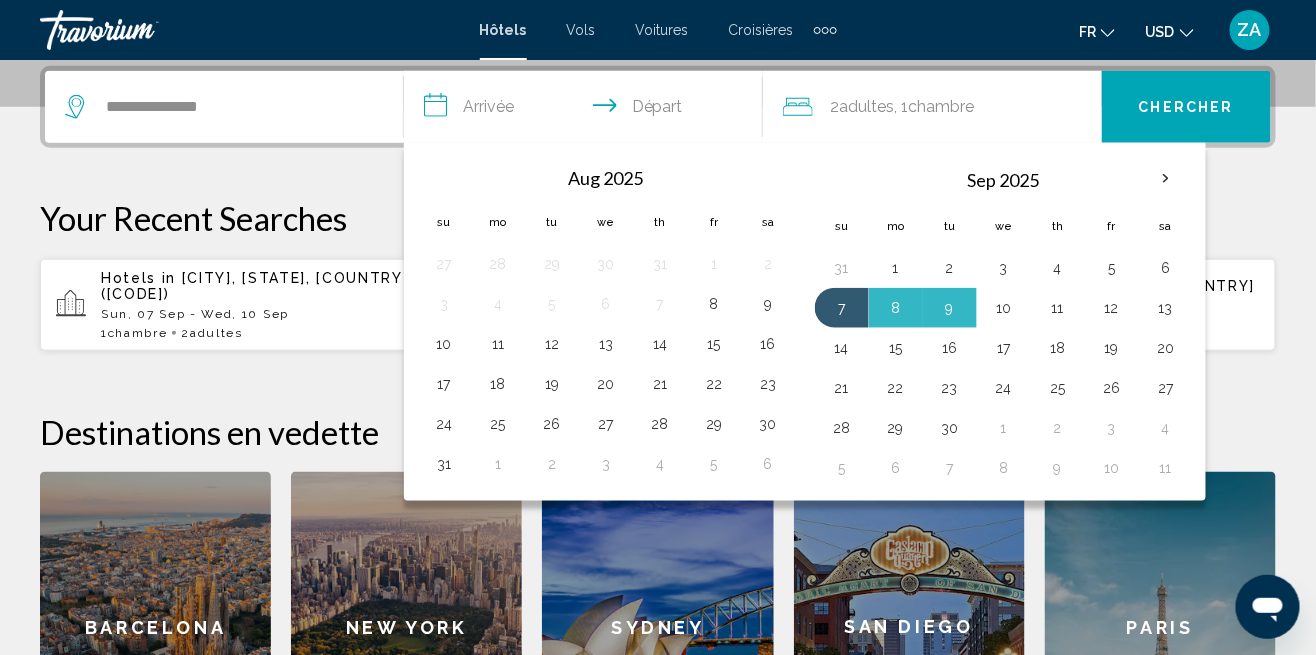 click on "10" at bounding box center (1004, 308) 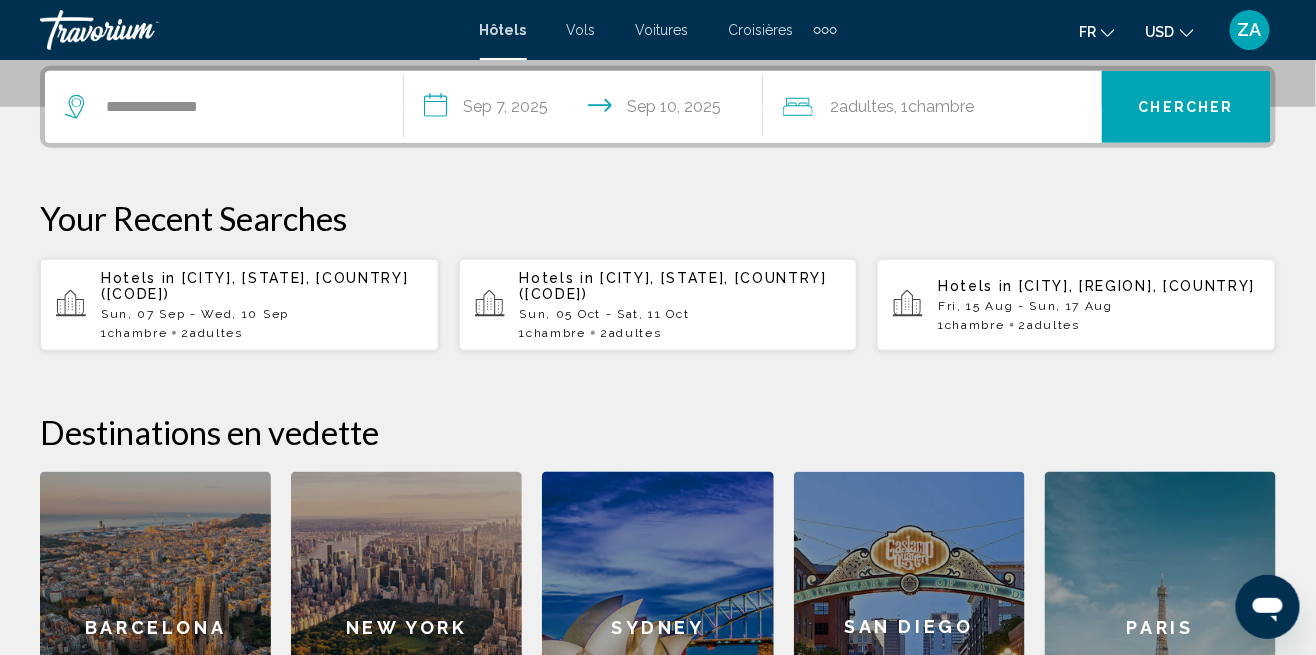 click on "Chercher" at bounding box center [1186, 107] 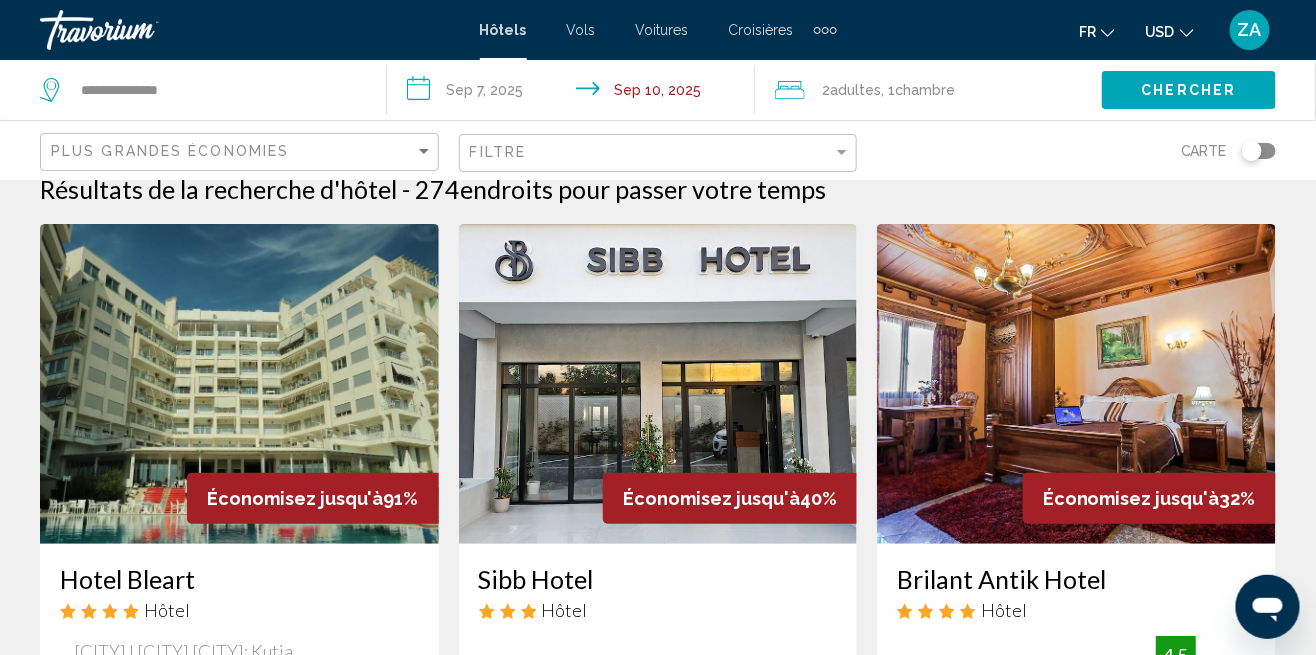scroll, scrollTop: 0, scrollLeft: 0, axis: both 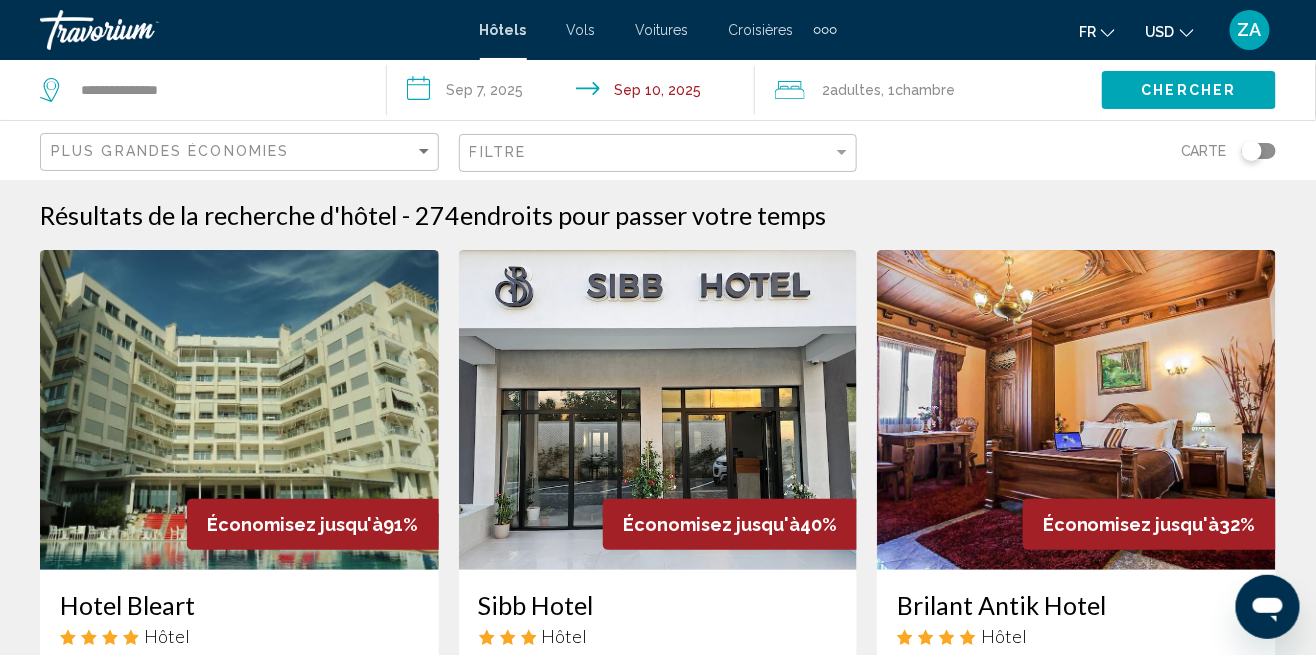 click on "Plus grandes économies" 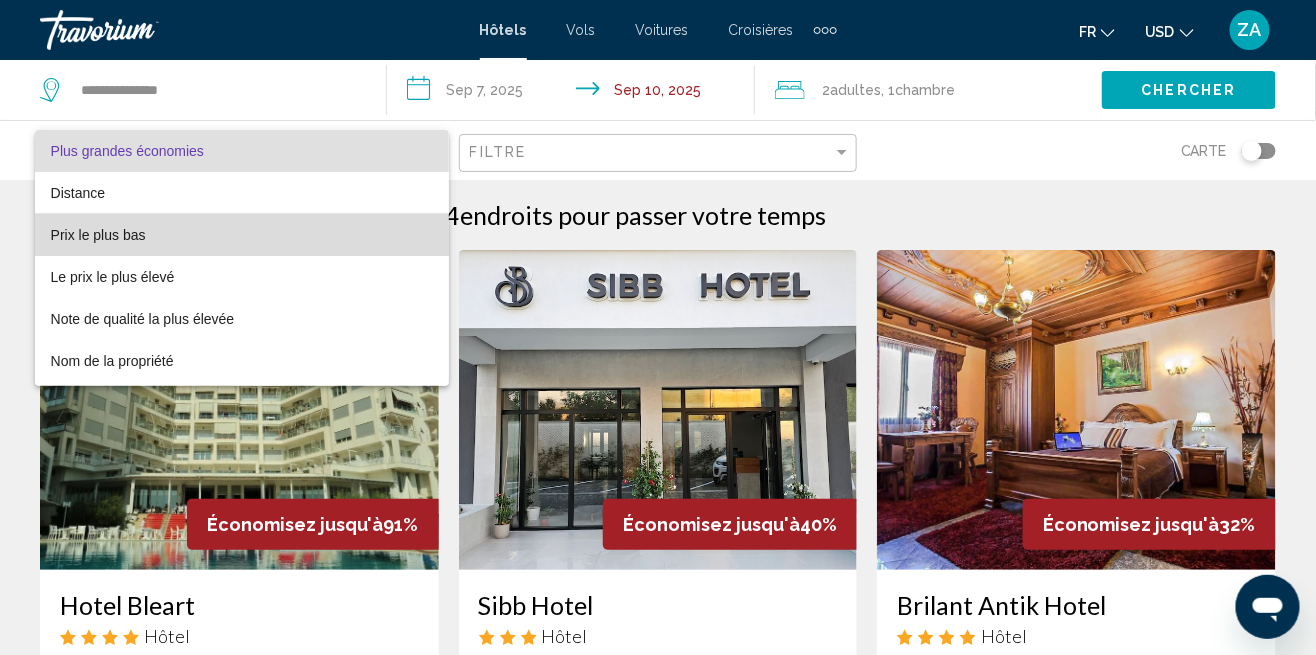 click on "Prix le plus bas" at bounding box center (242, 235) 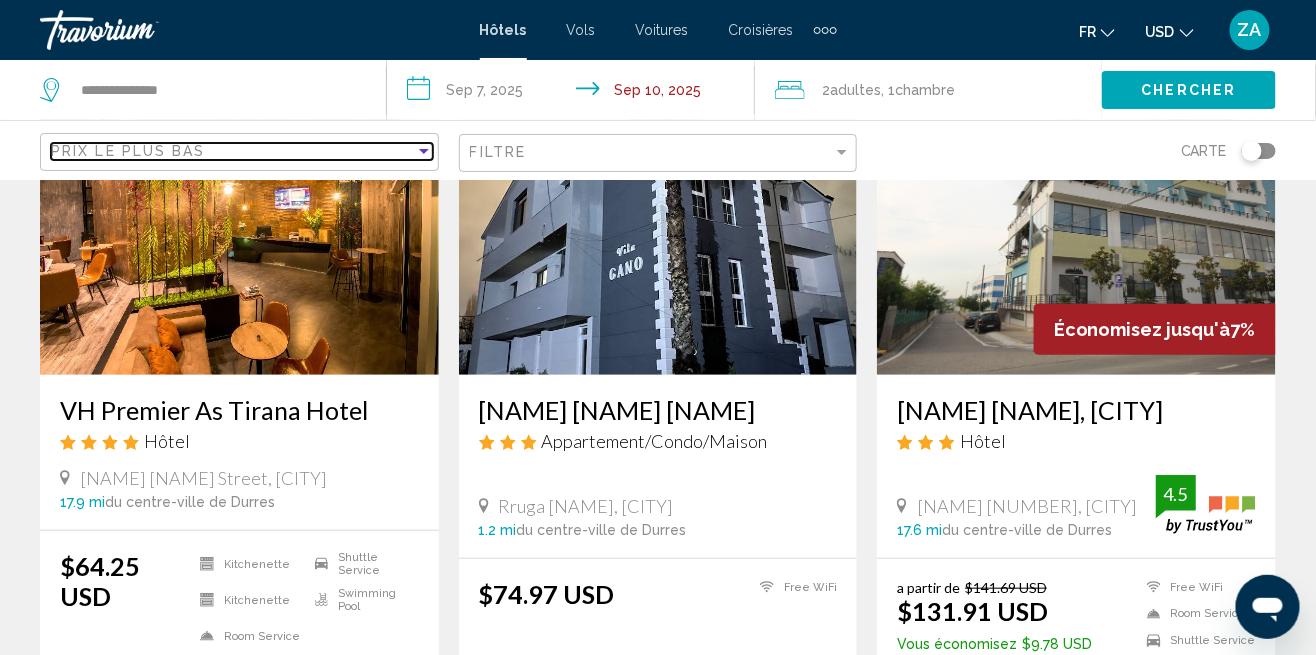scroll, scrollTop: 197, scrollLeft: 0, axis: vertical 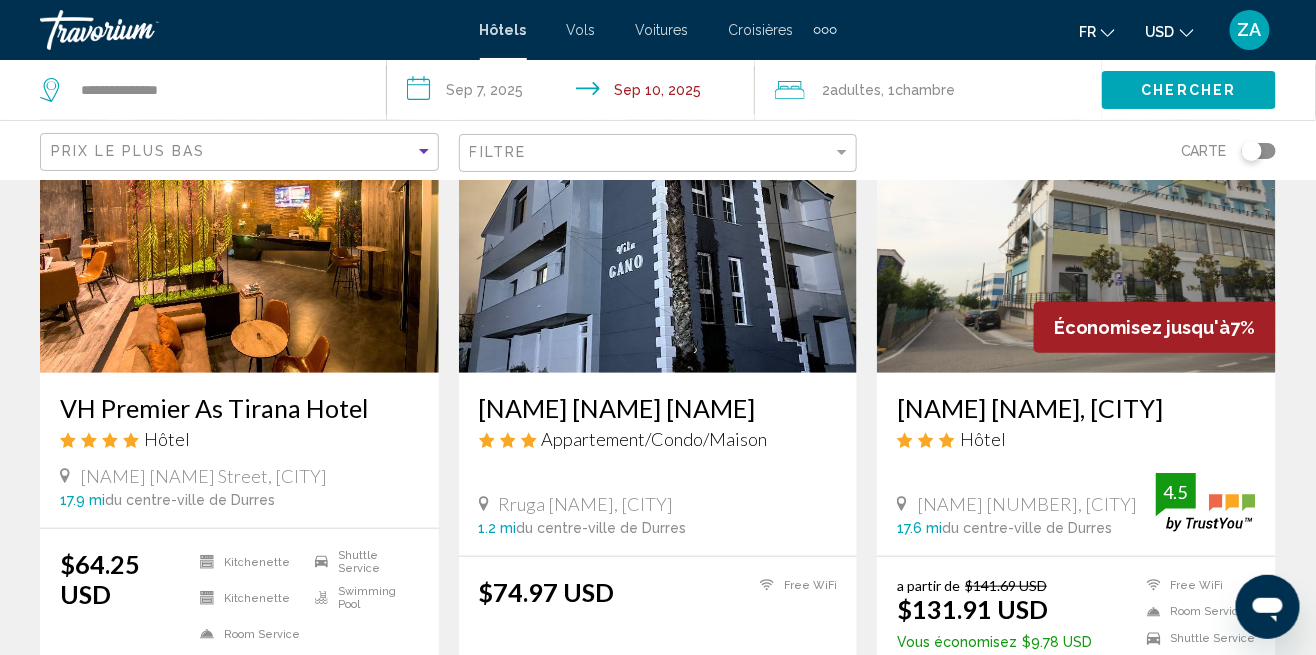 click on "VH Premier As Tirana Hotel" at bounding box center [239, 408] 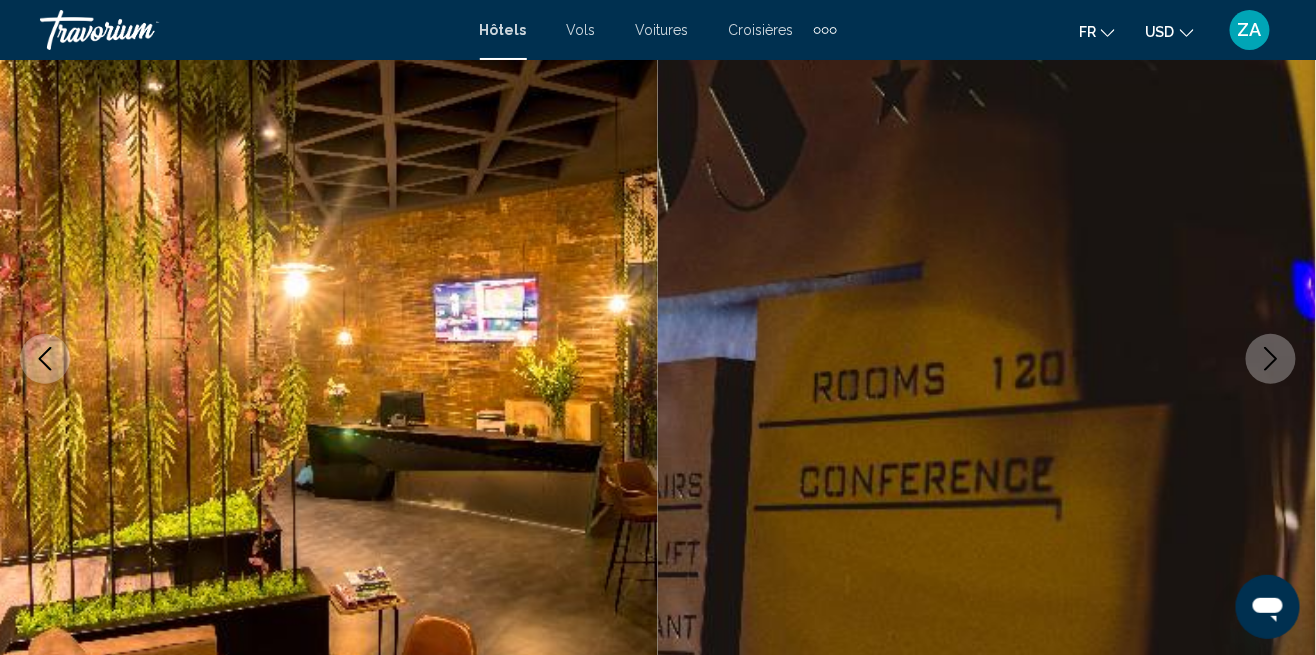 scroll, scrollTop: 175, scrollLeft: 0, axis: vertical 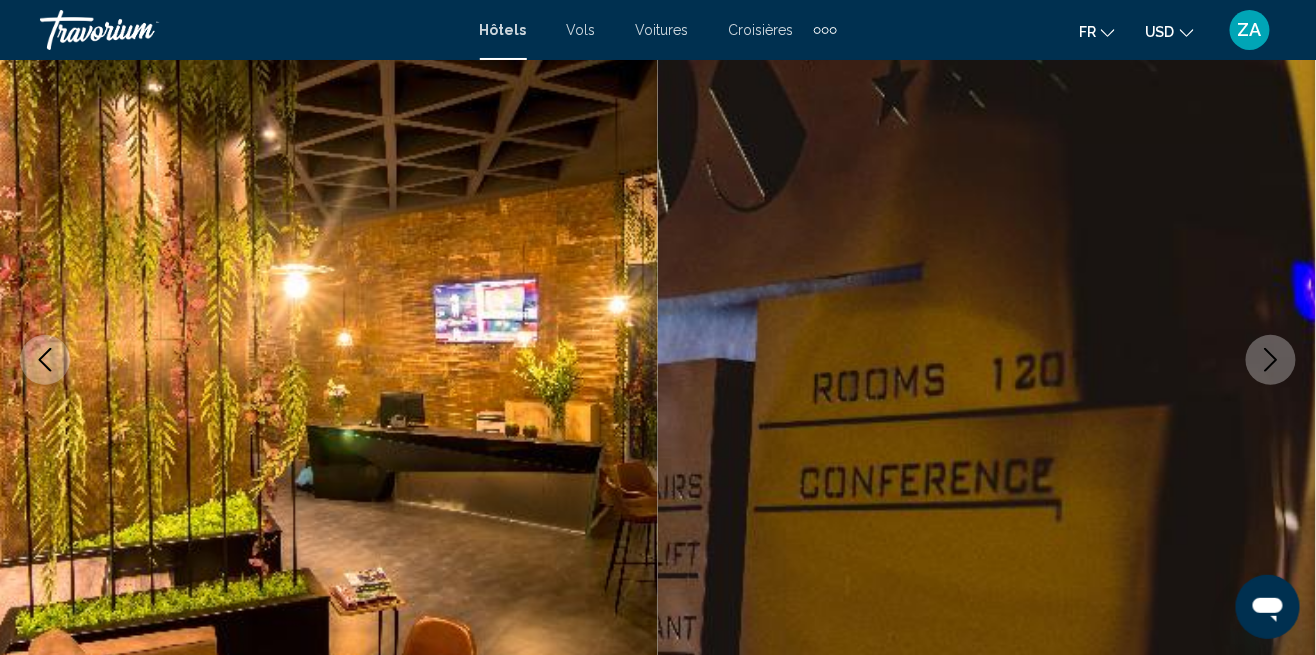 click 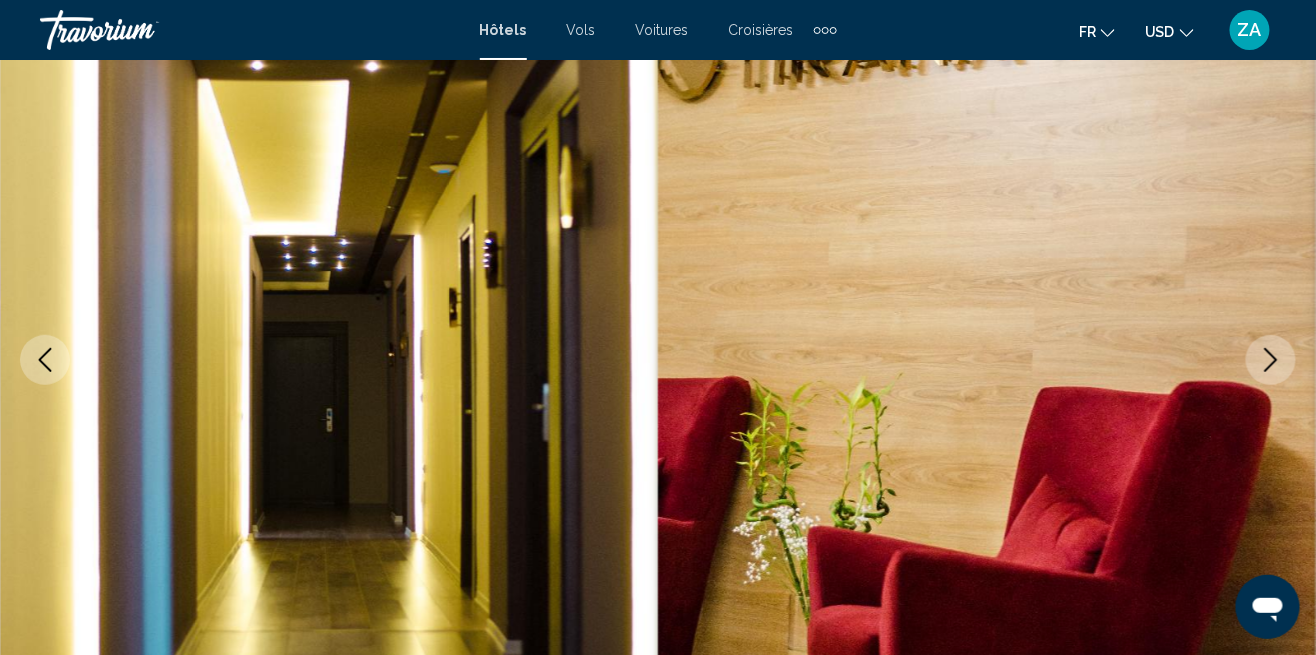 click at bounding box center [1271, 360] 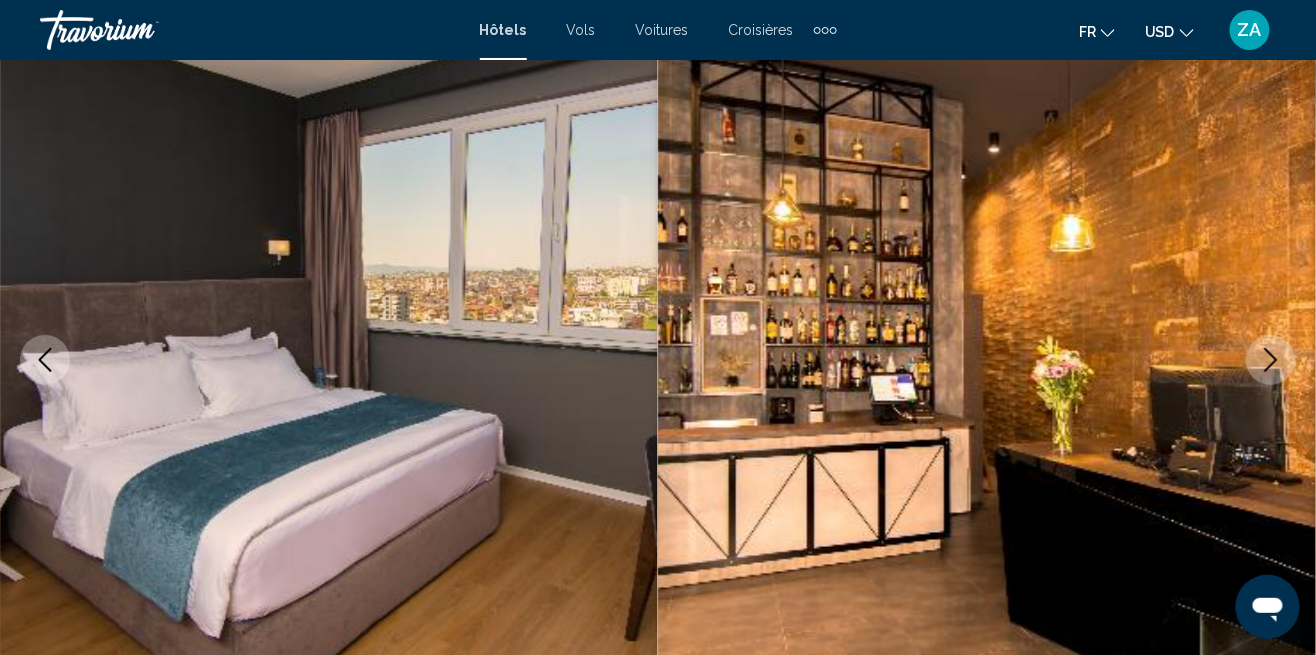 click at bounding box center (1271, 360) 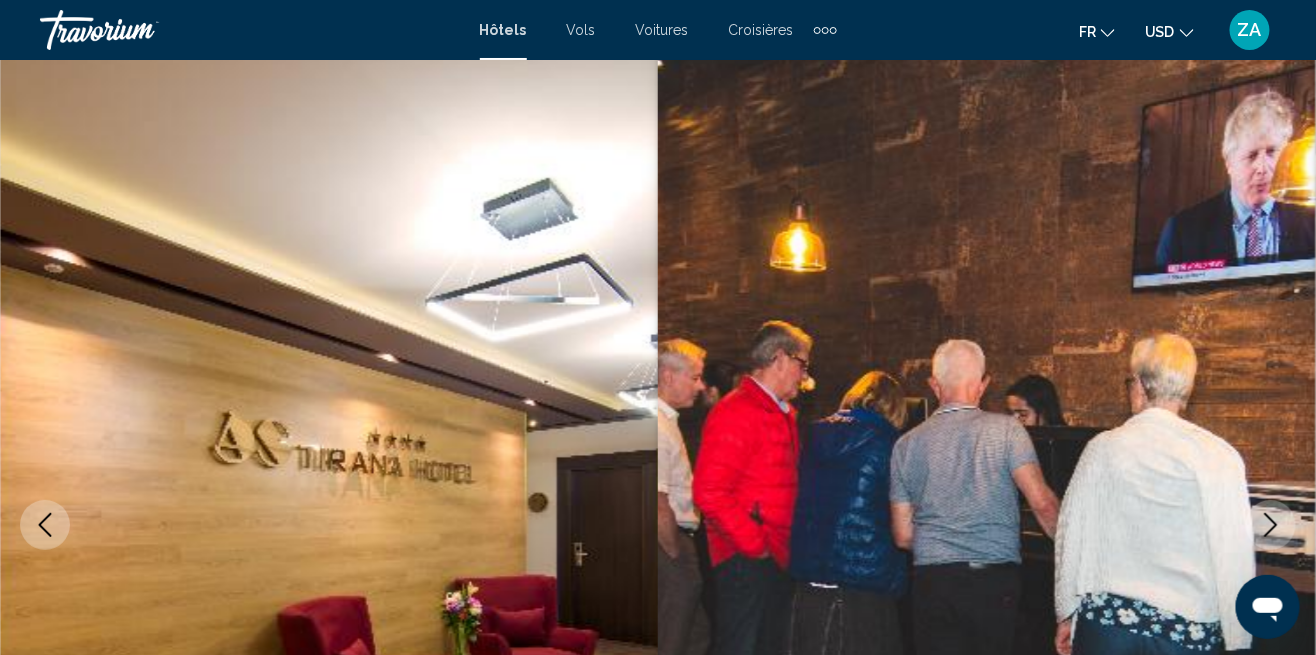 scroll, scrollTop: 0, scrollLeft: 0, axis: both 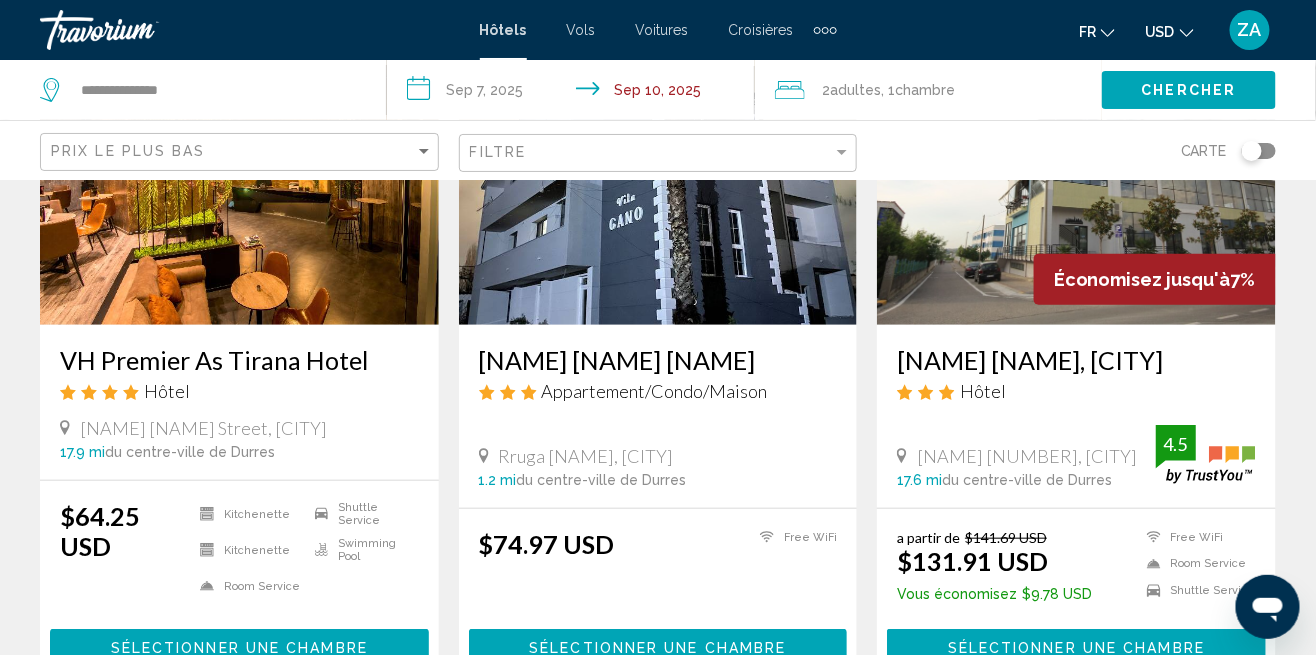 click on "Sélectionner une chambre" at bounding box center (239, 648) 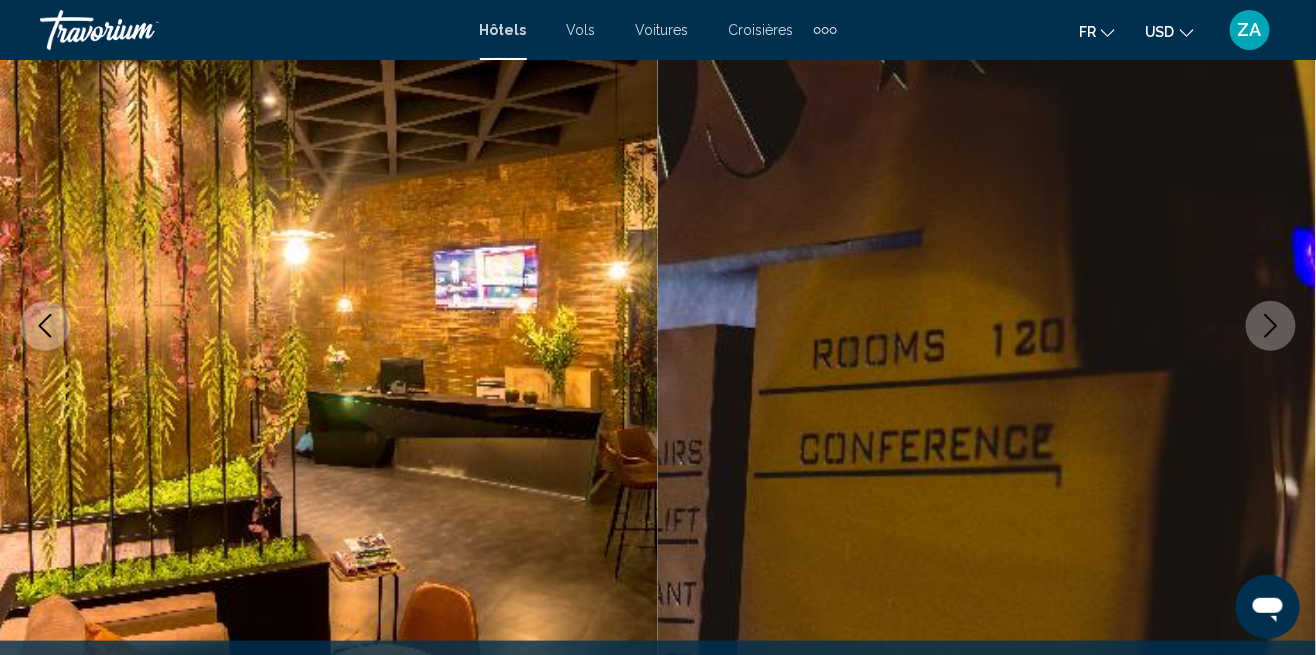 scroll, scrollTop: 208, scrollLeft: 0, axis: vertical 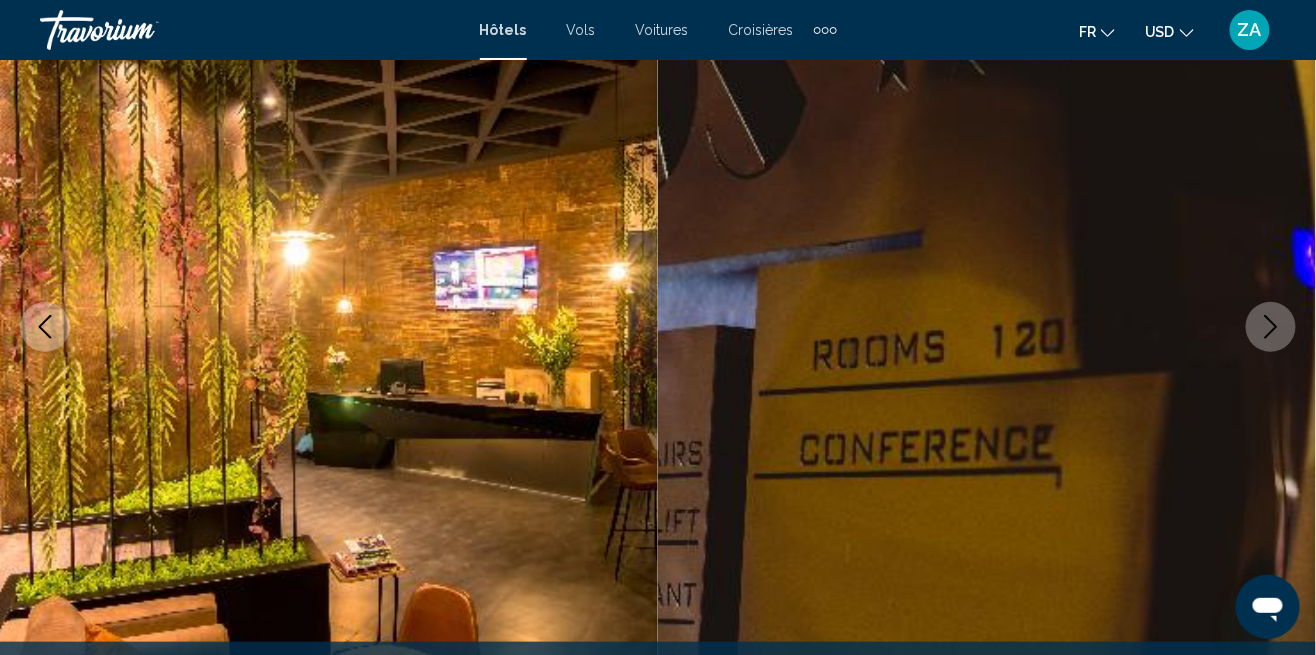 click at bounding box center (1271, 327) 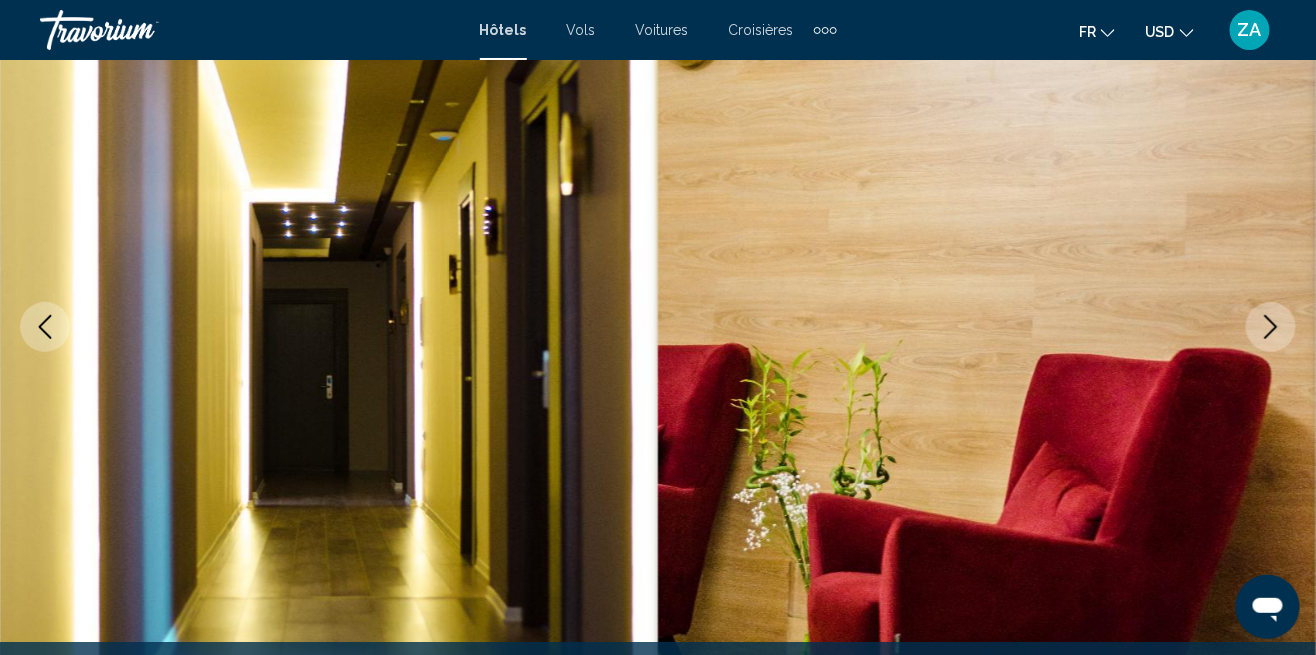 click 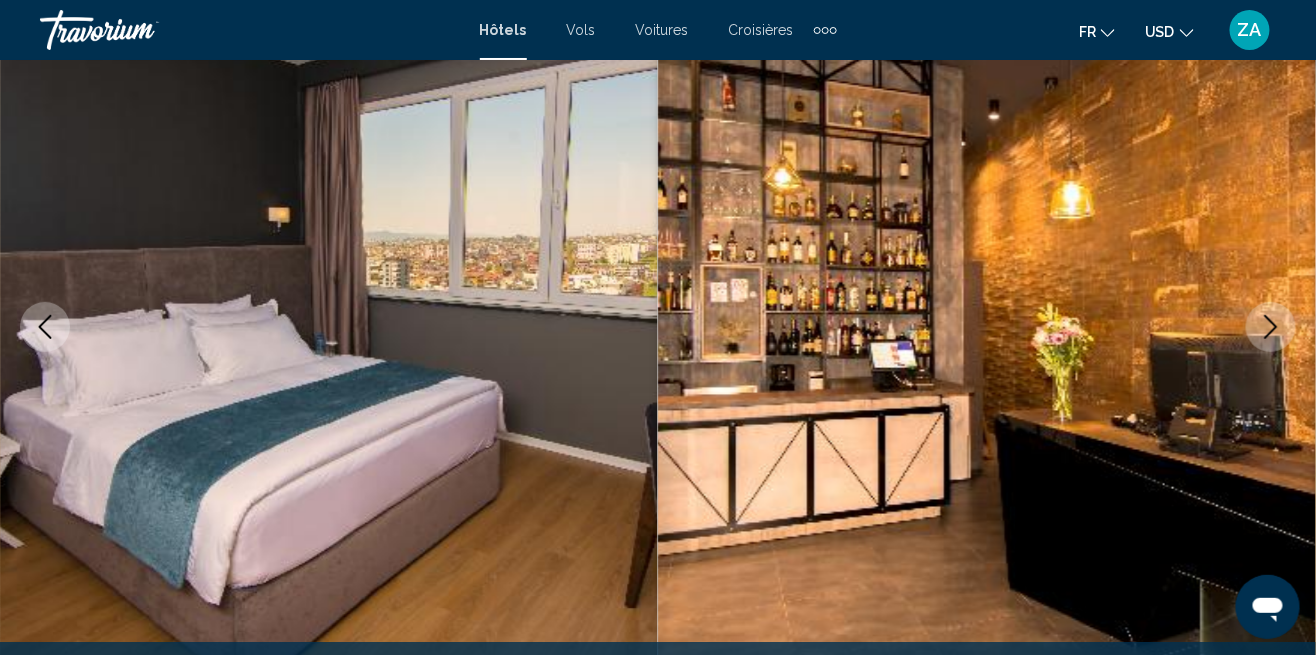click 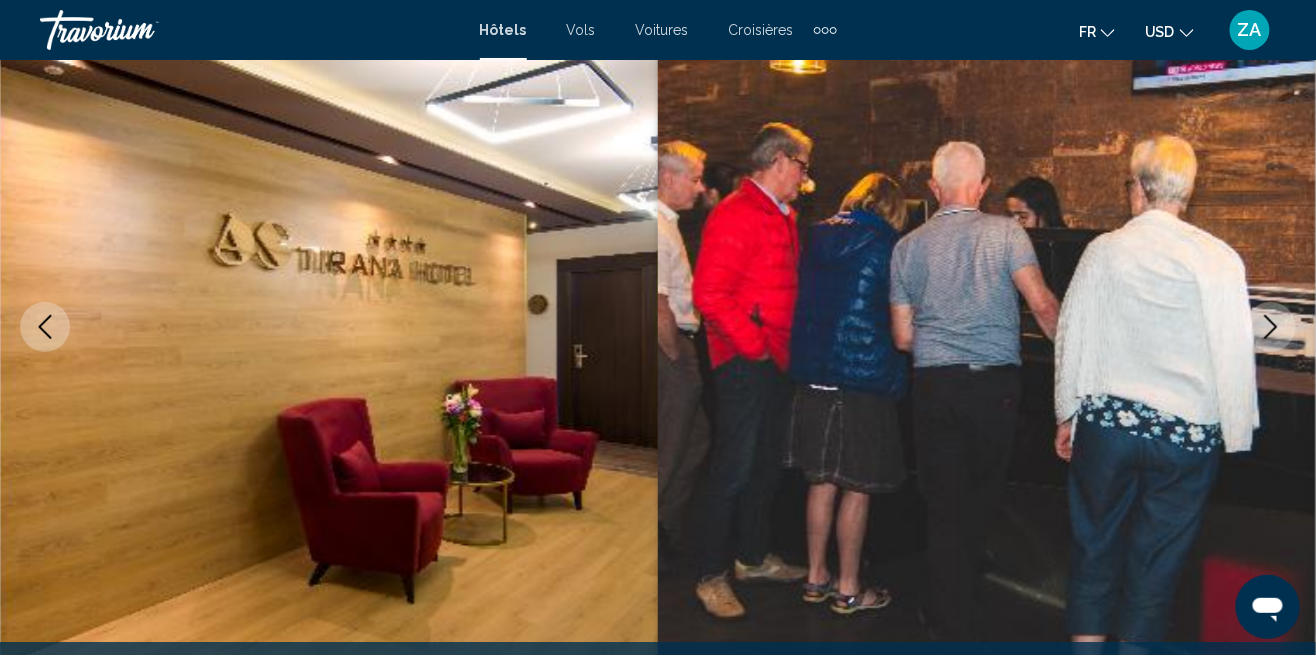 click at bounding box center (1271, 327) 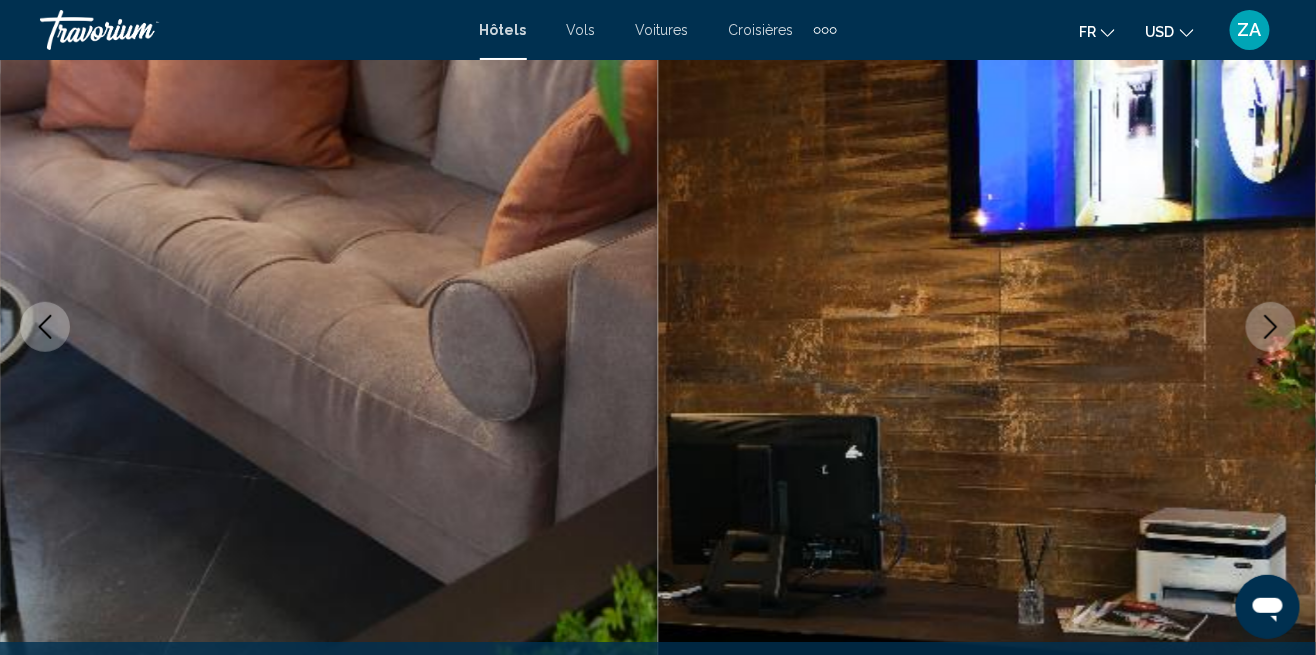 click at bounding box center [1271, 327] 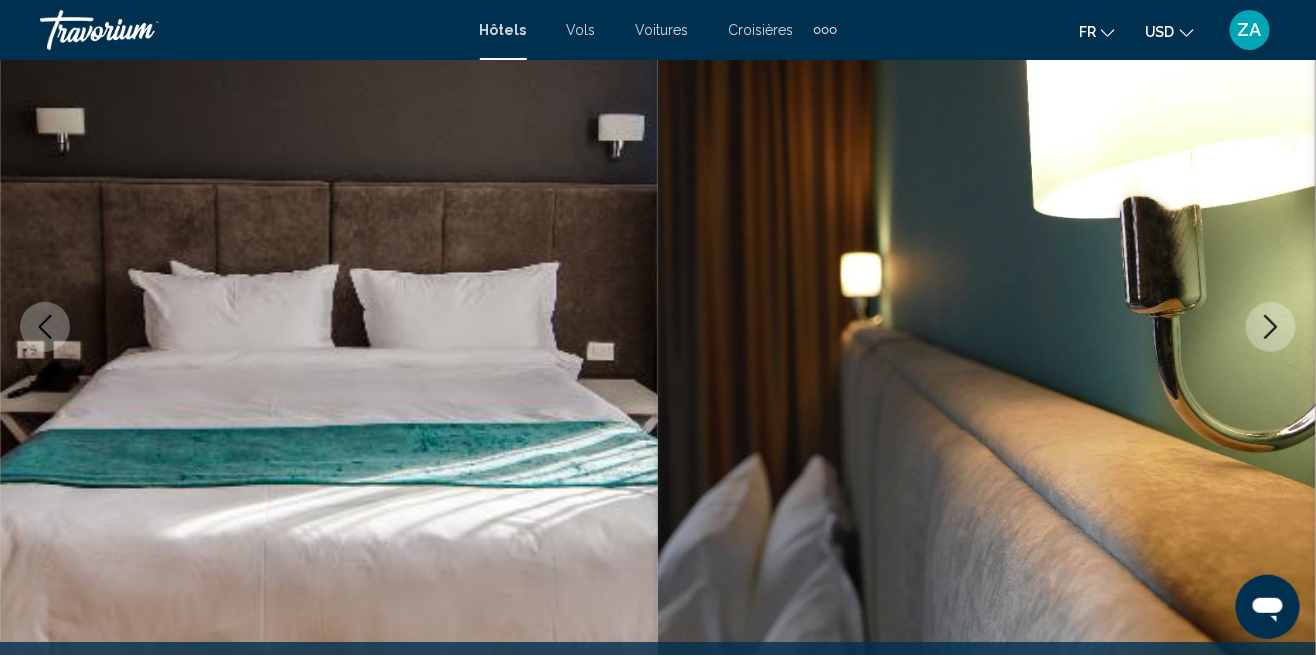 click at bounding box center (1271, 327) 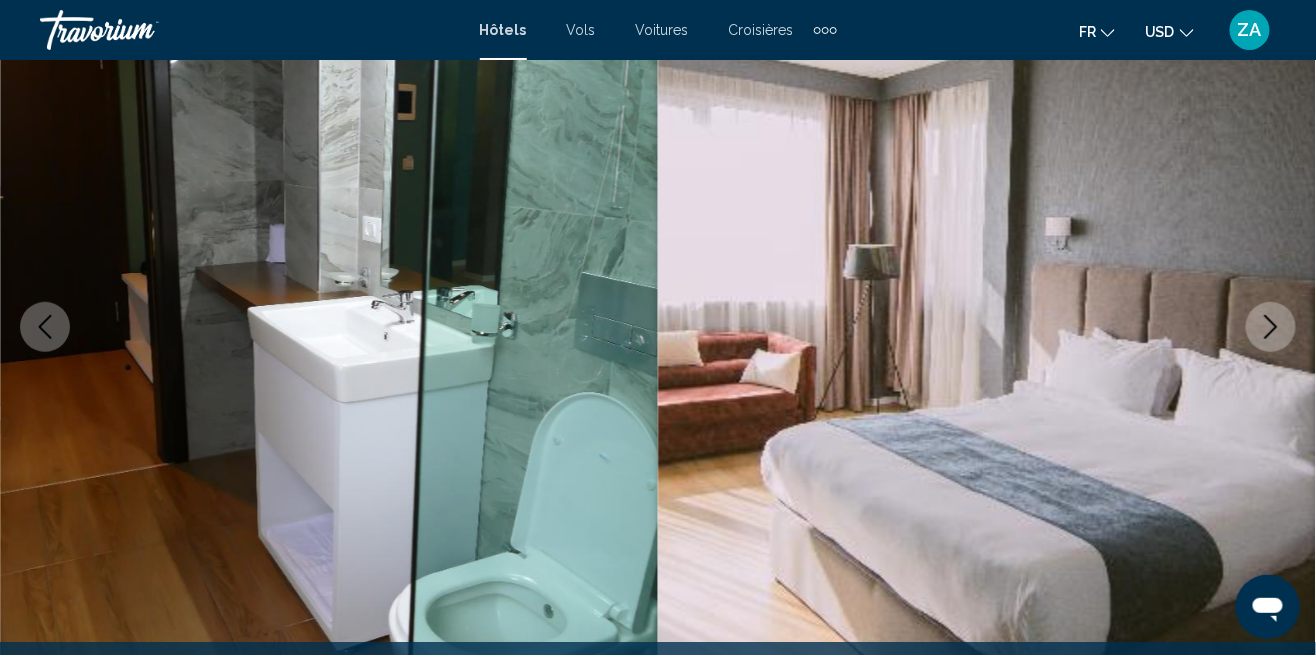 click at bounding box center [1271, 327] 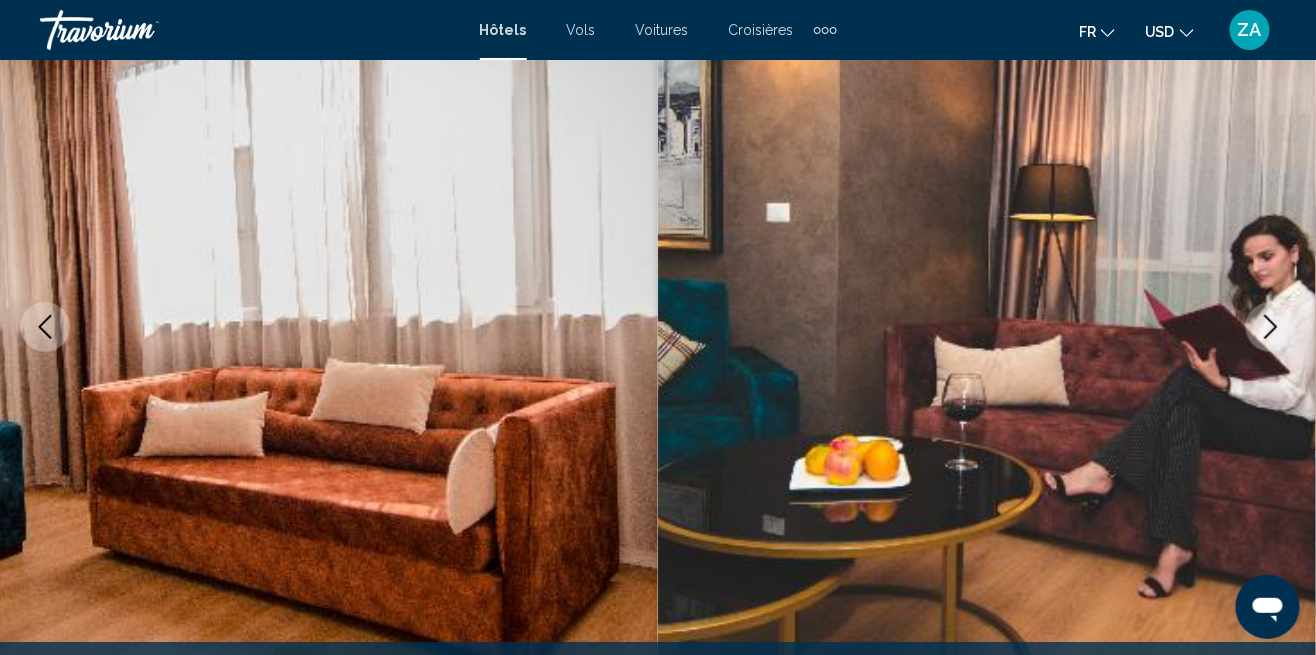 click 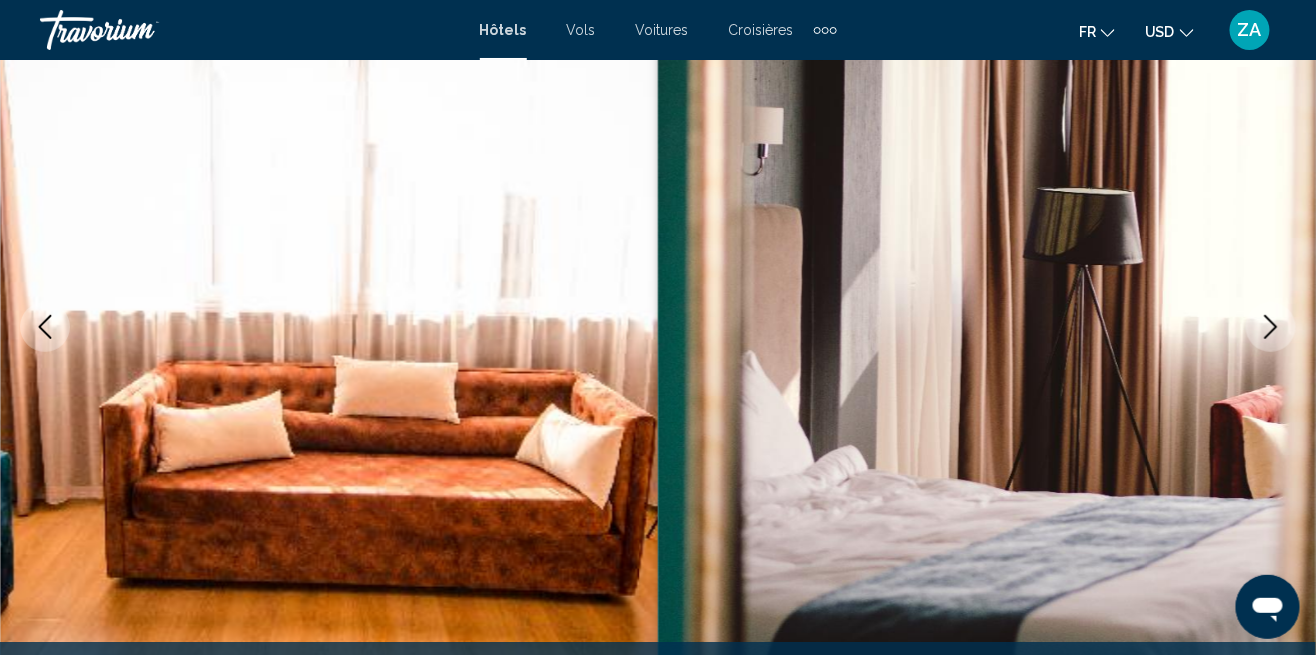 click 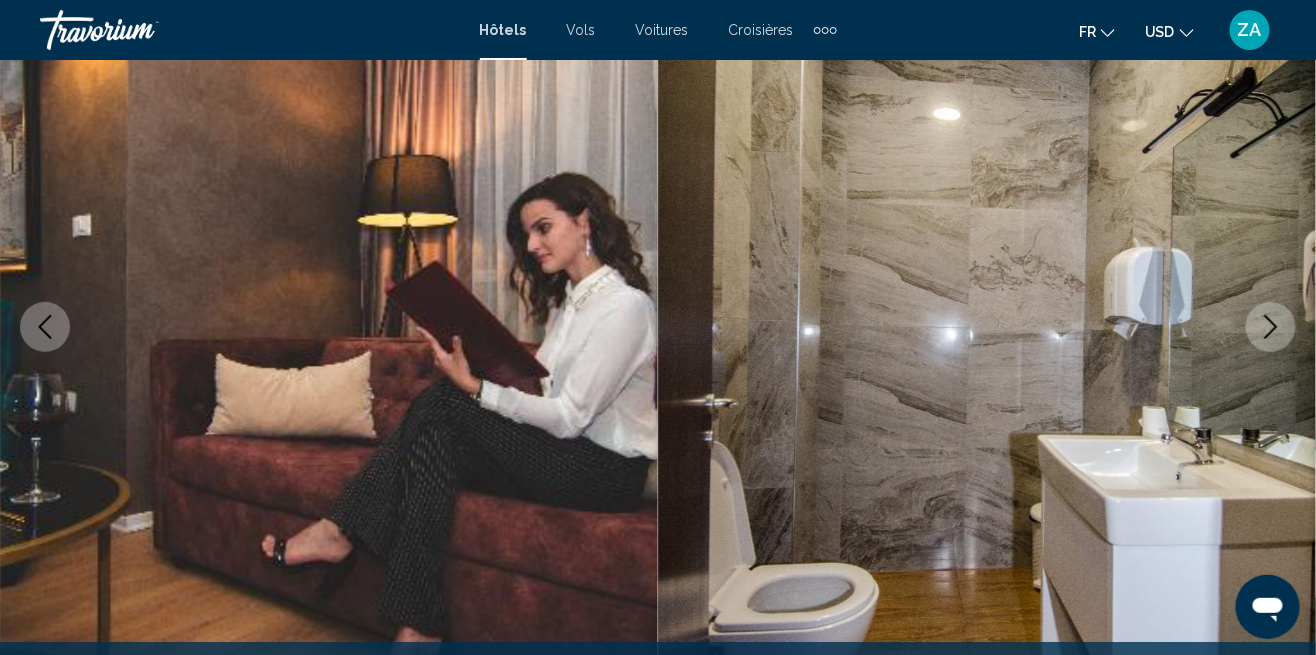 click 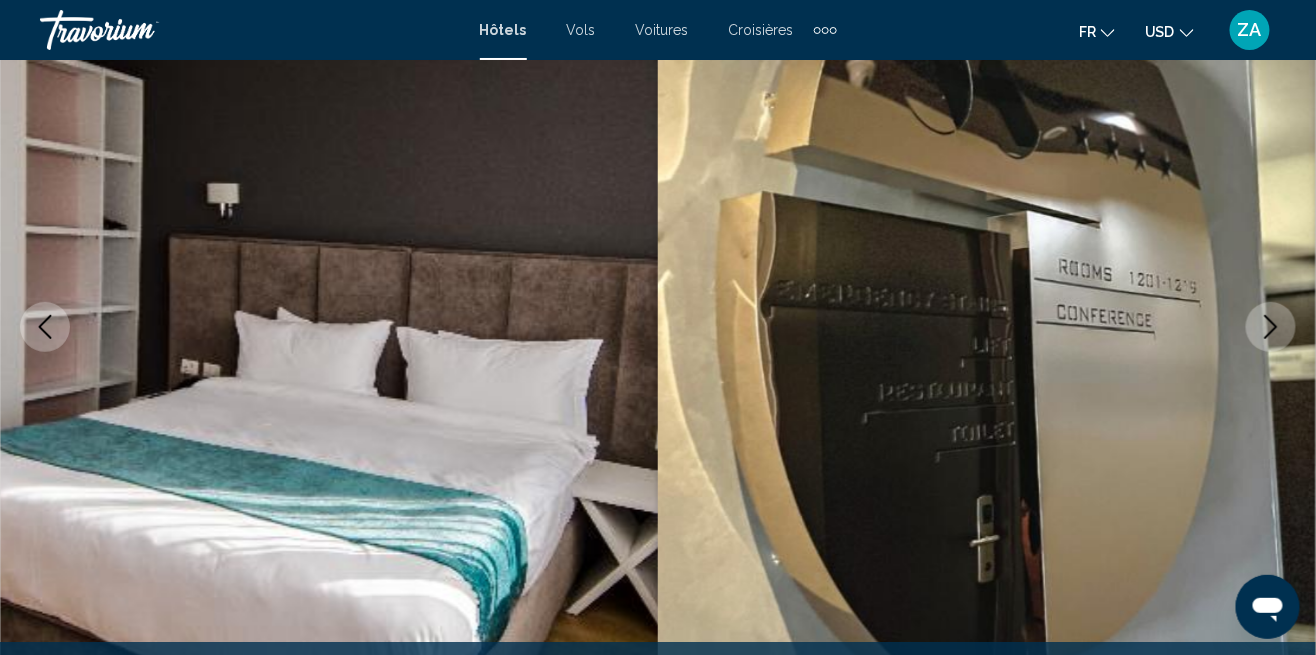 click 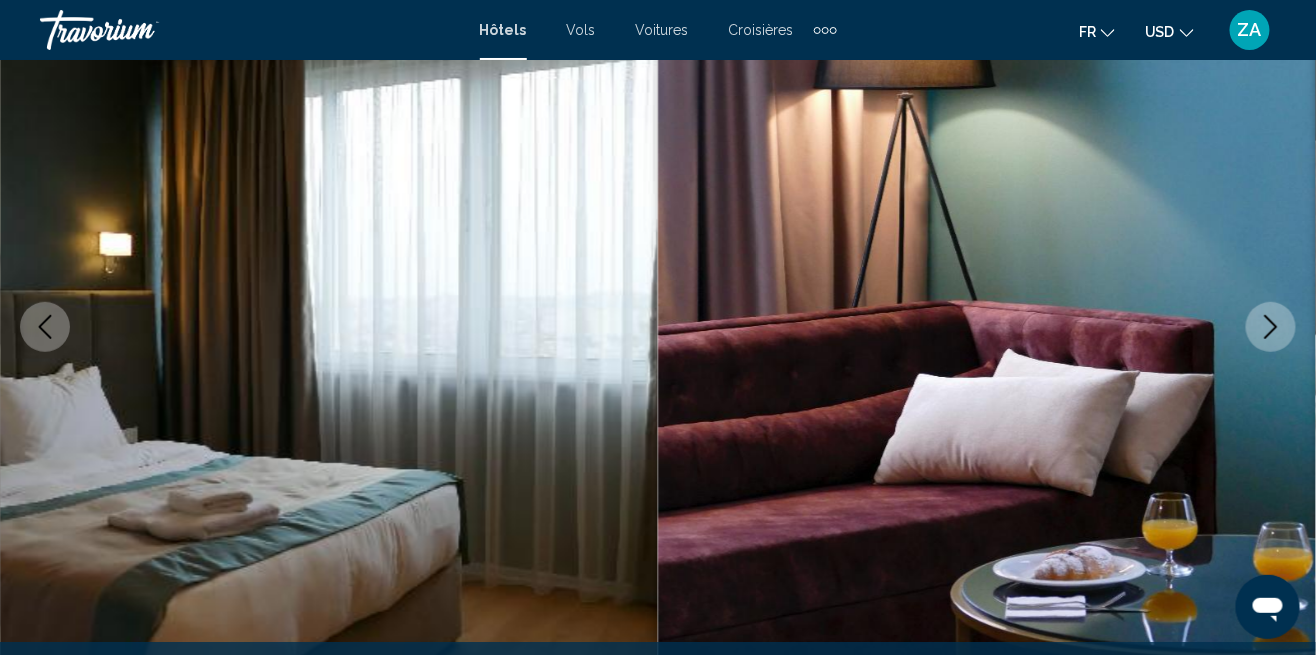 click 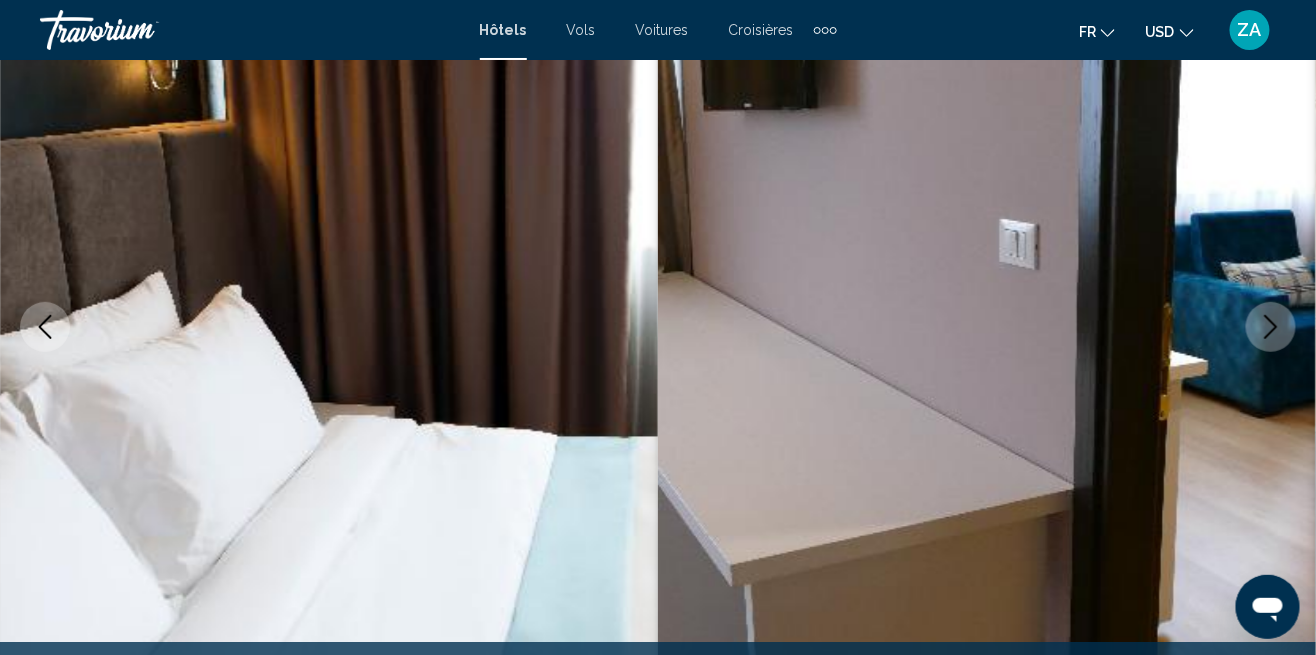 click 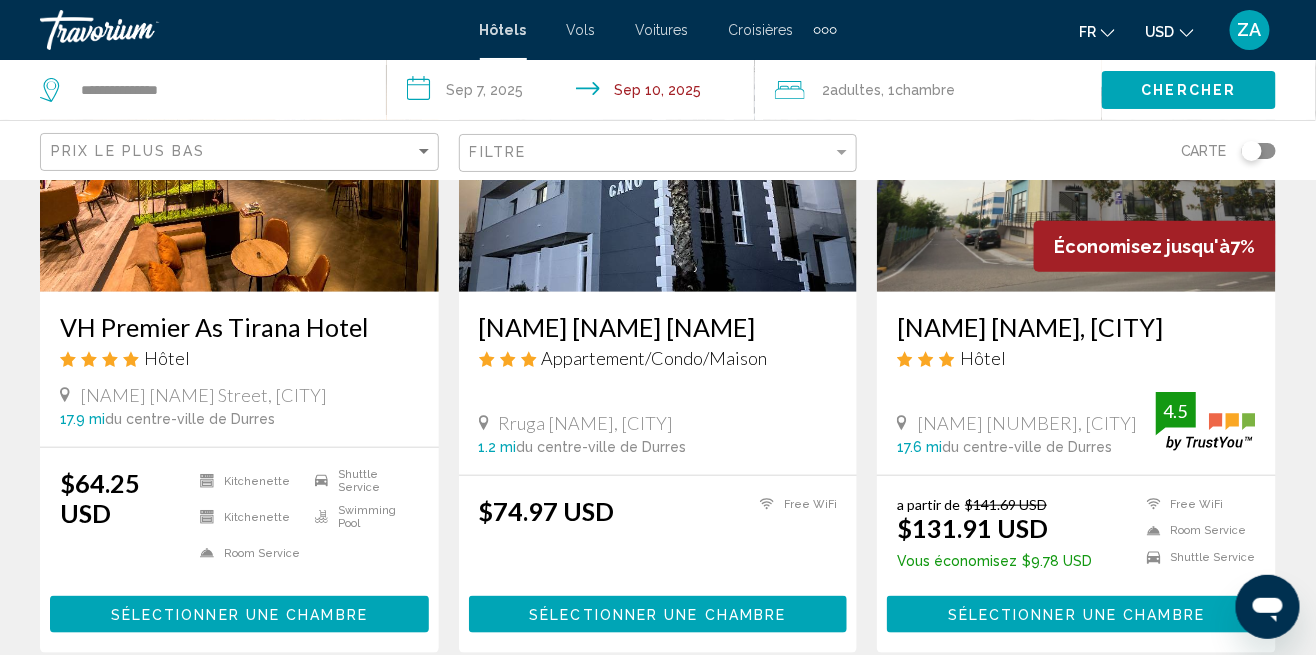 scroll, scrollTop: 281, scrollLeft: 0, axis: vertical 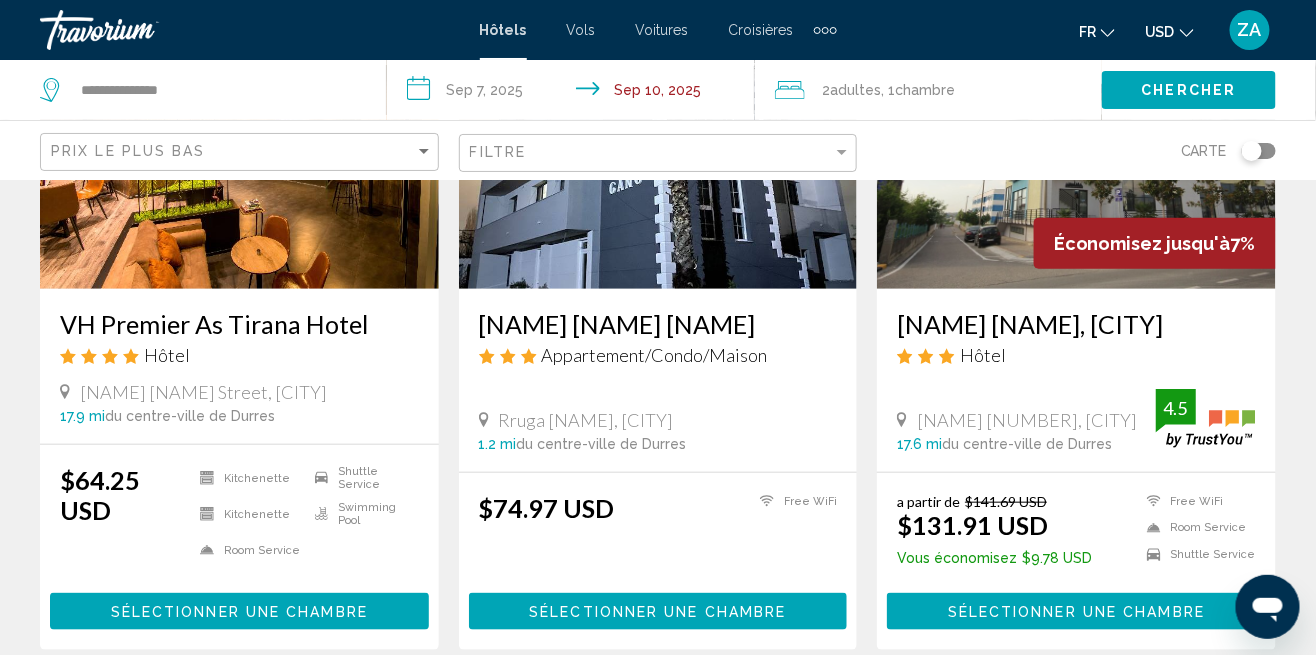 click on "fr
English Español Français Italiano Português русский" 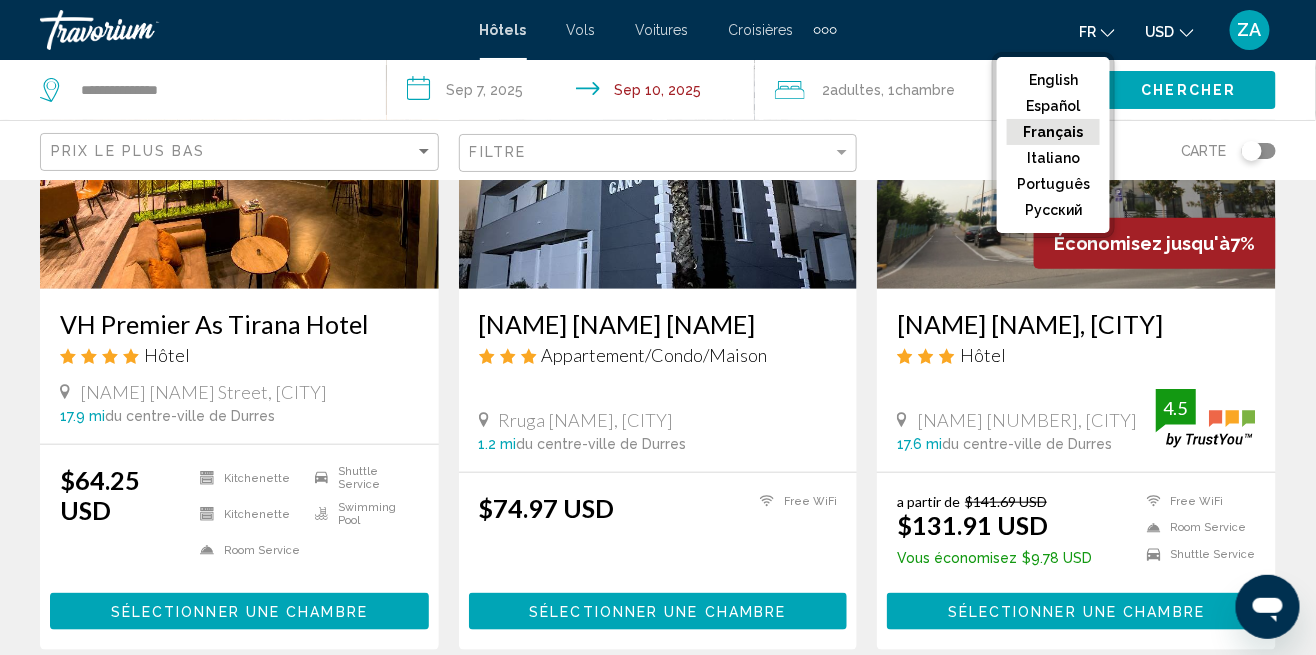 click on "USD
USD ($) MXN (Mex$) CAD (Can$) GBP (£) EUR (€) AUD (A$) NZD (NZ$) CNY (CN¥)" 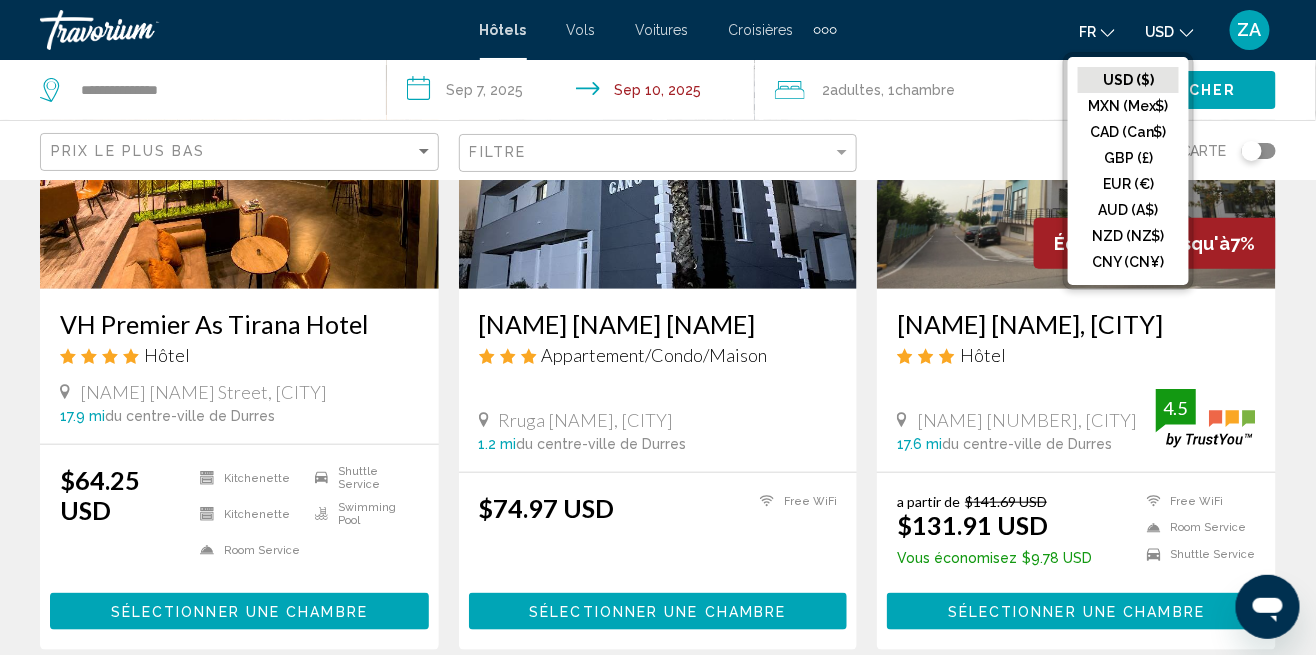 click on "EUR (€)" 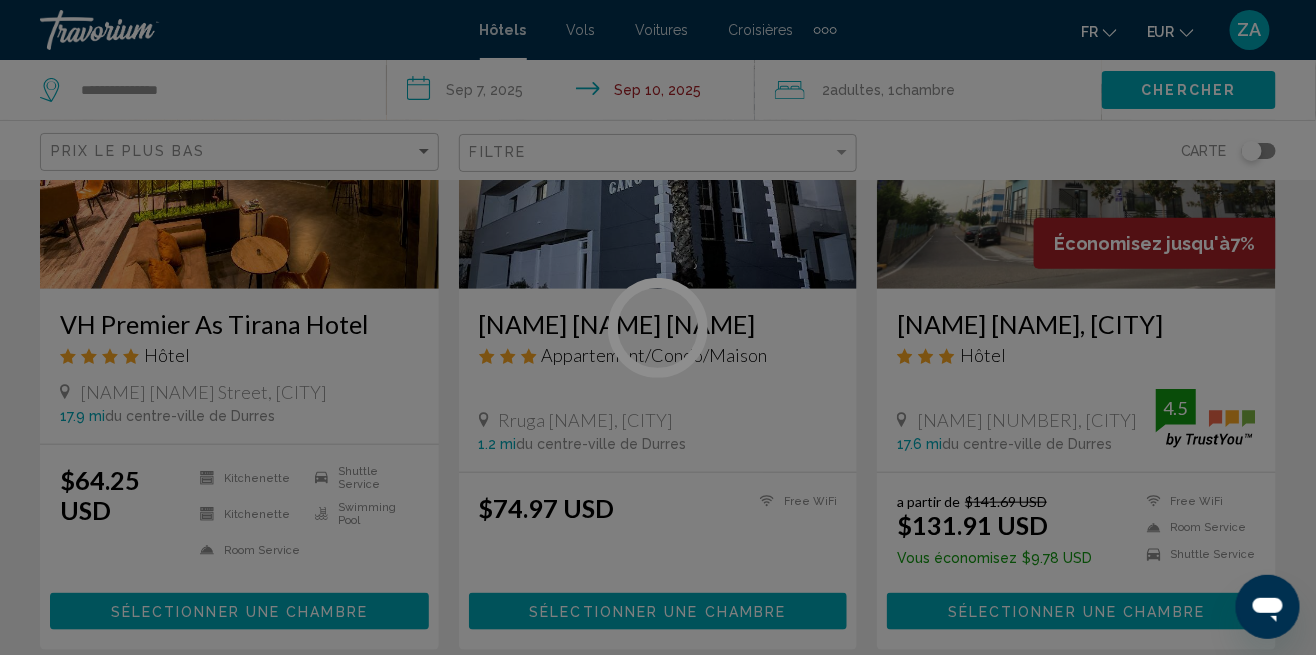 scroll, scrollTop: 0, scrollLeft: 0, axis: both 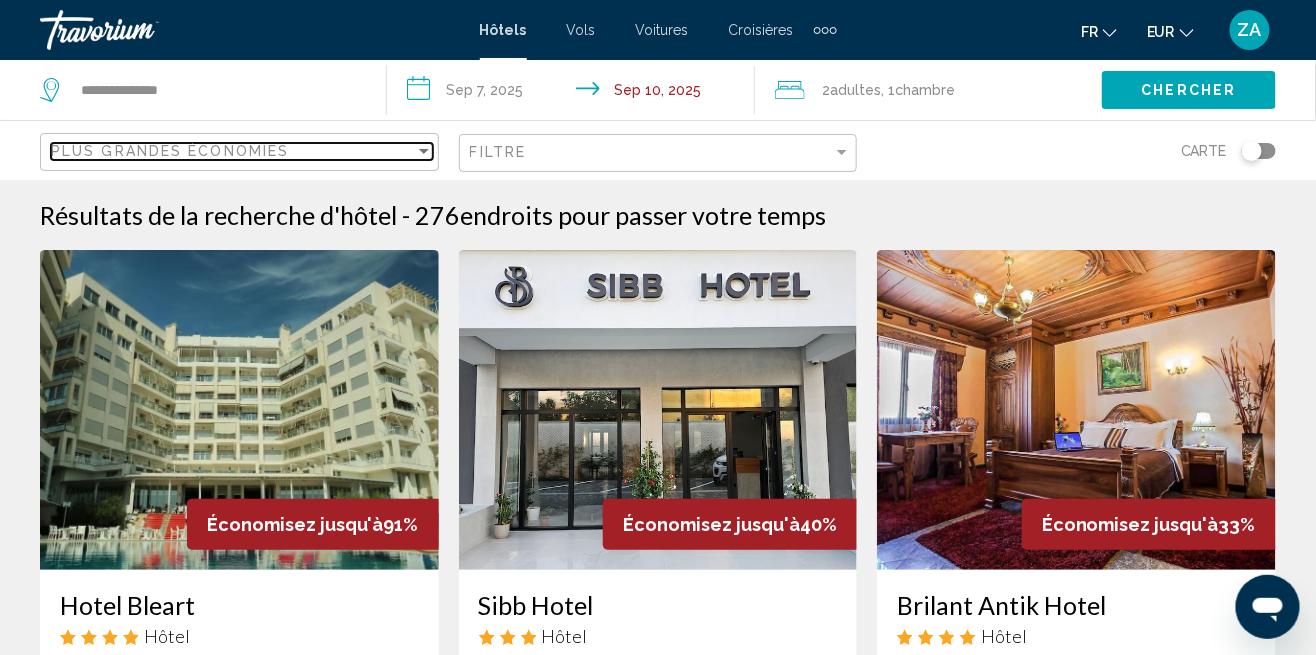 click on "Plus grandes économies" at bounding box center [170, 151] 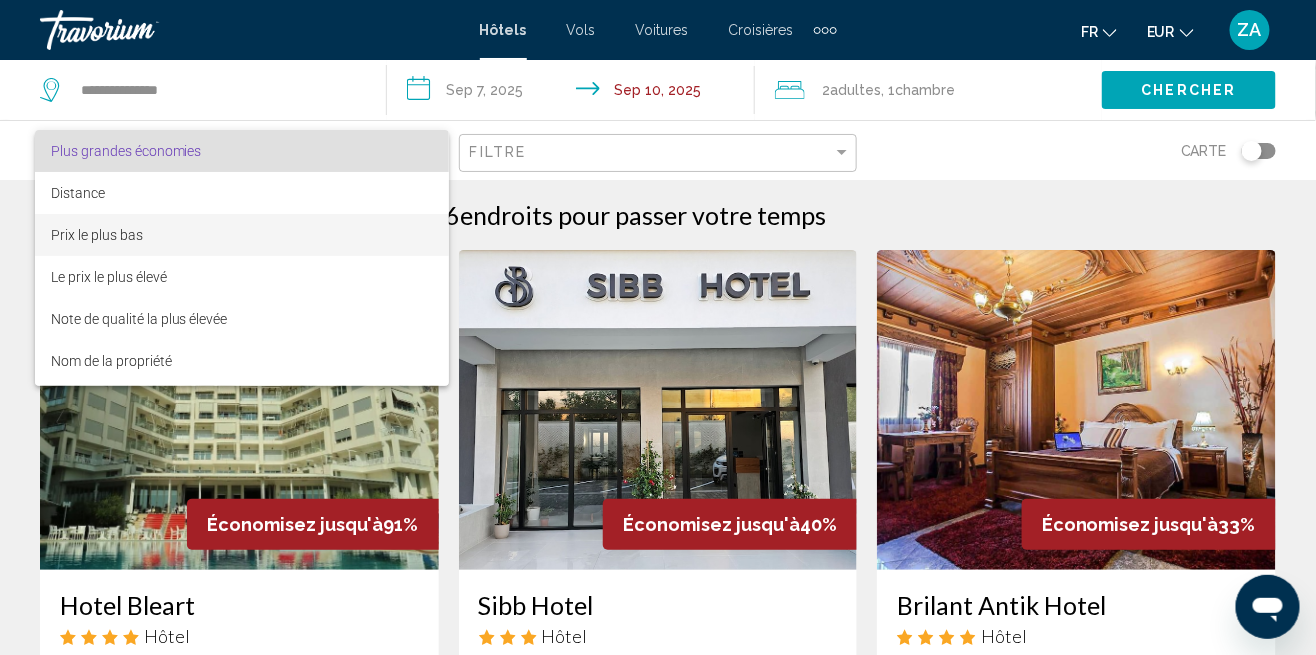 click on "Prix le plus bas" at bounding box center (242, 235) 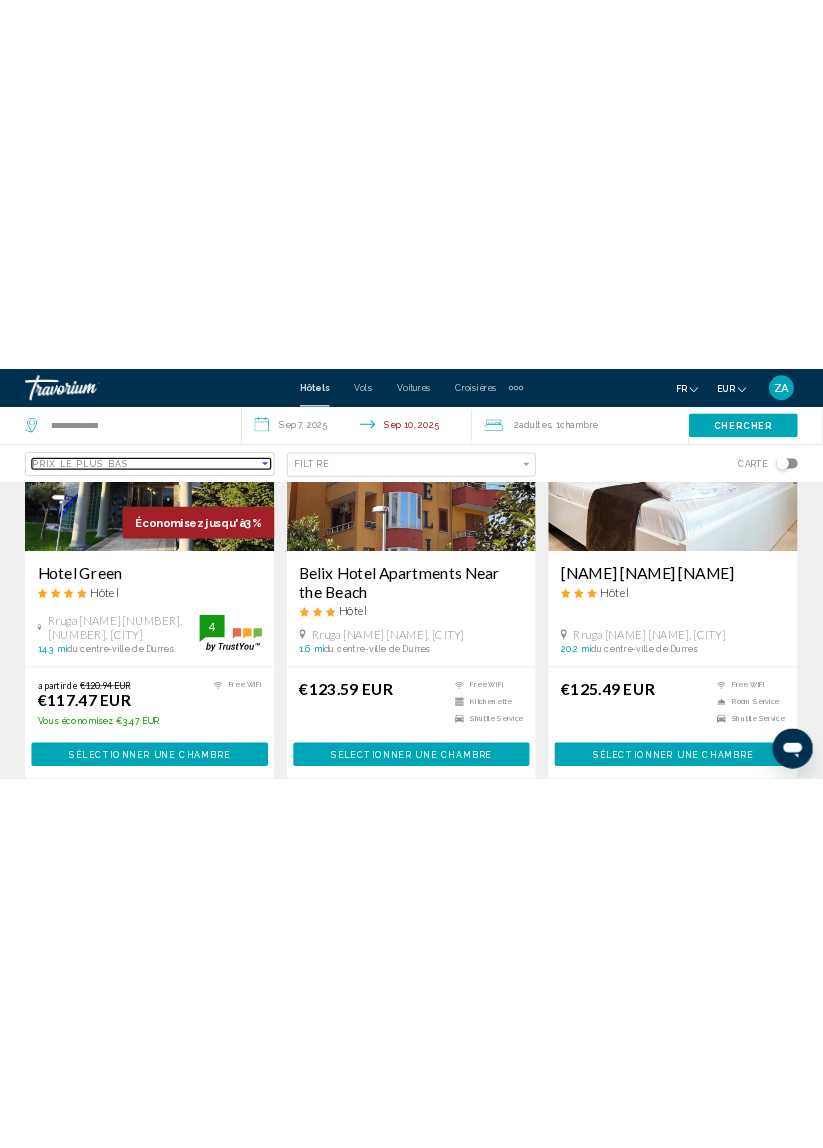 scroll, scrollTop: 0, scrollLeft: 0, axis: both 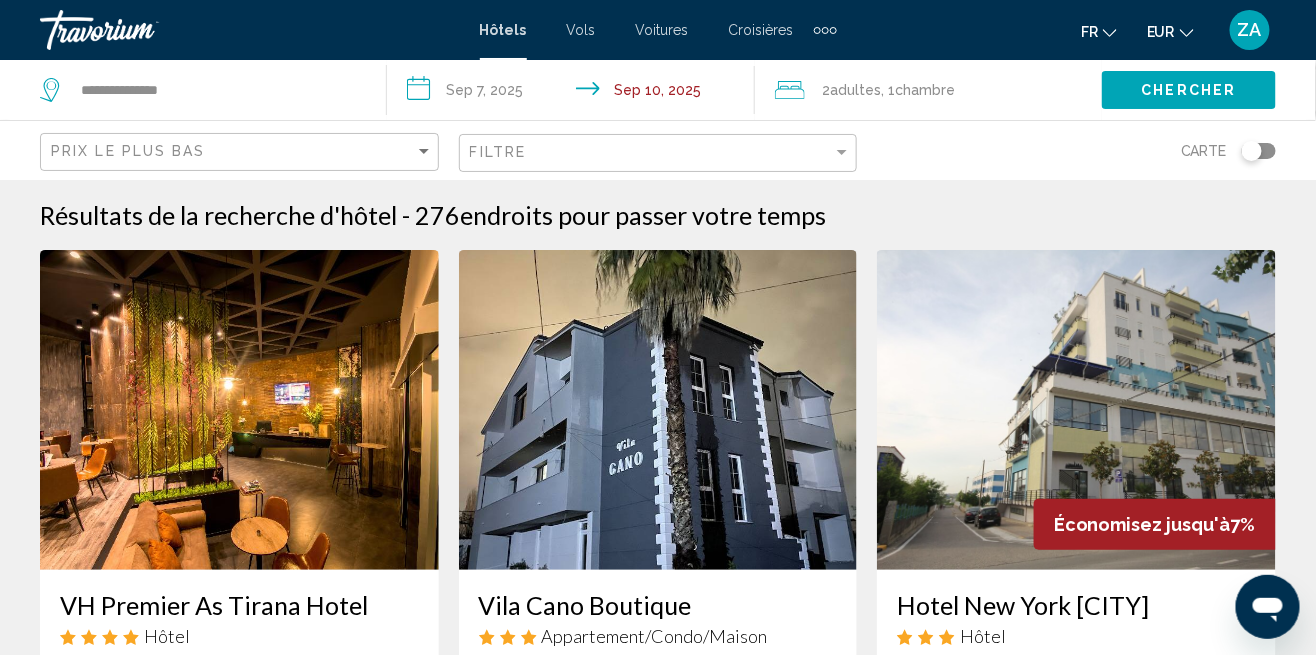 click at bounding box center [239, 410] 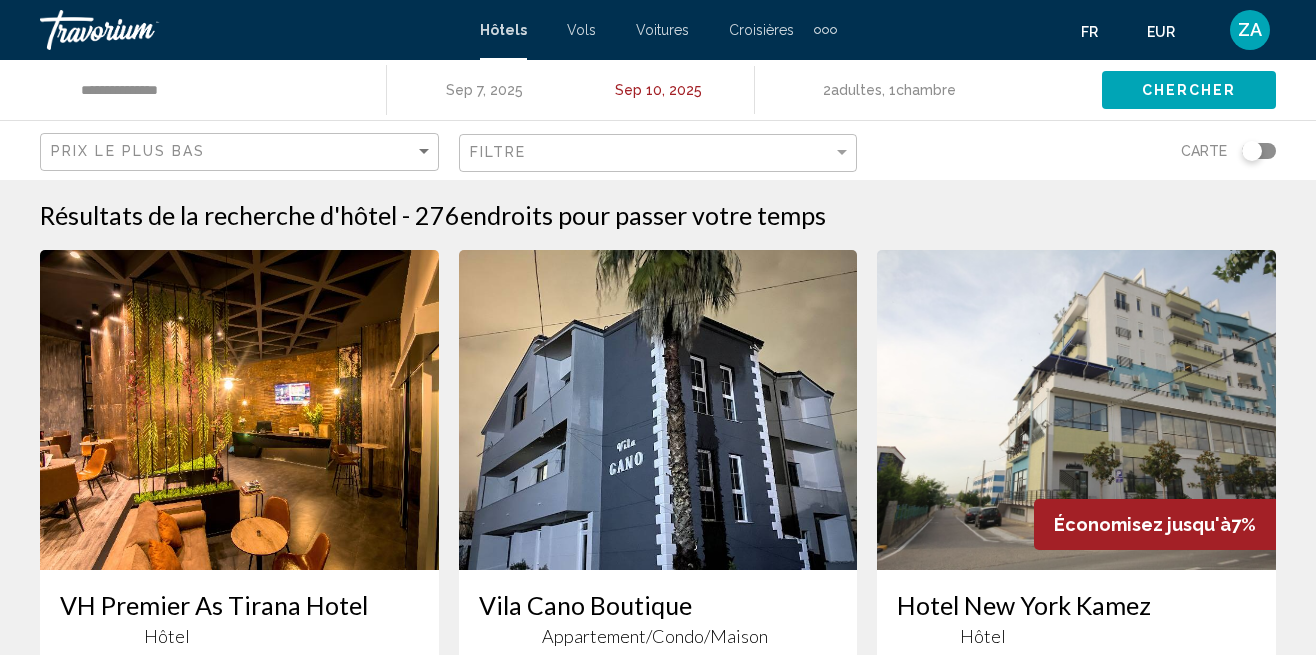 scroll, scrollTop: 0, scrollLeft: 0, axis: both 